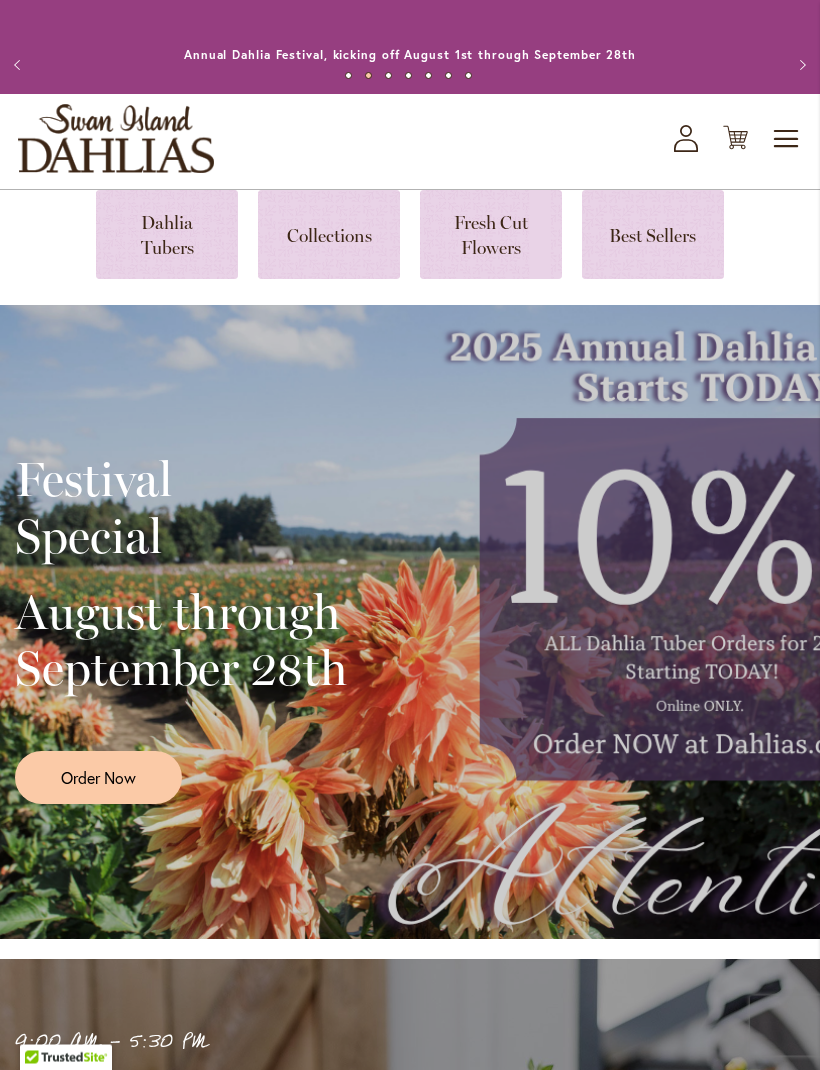 scroll, scrollTop: 0, scrollLeft: 0, axis: both 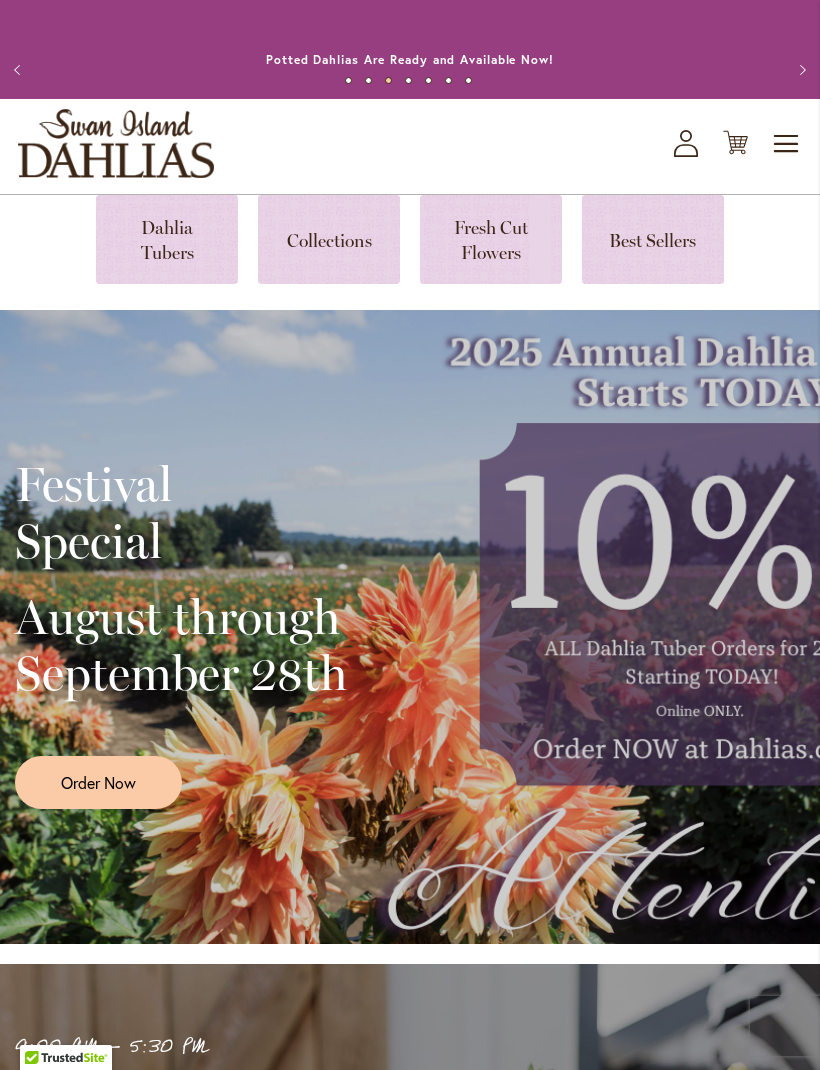 click at bounding box center (167, 239) 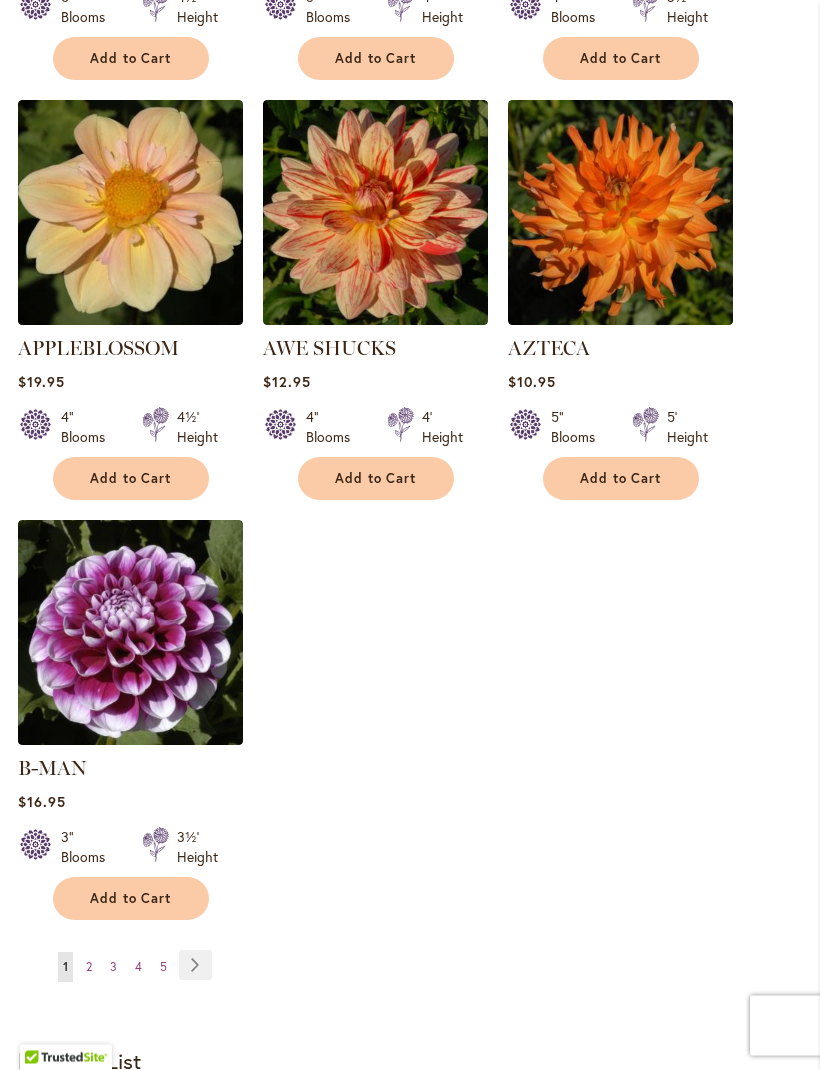 scroll, scrollTop: 2398, scrollLeft: 0, axis: vertical 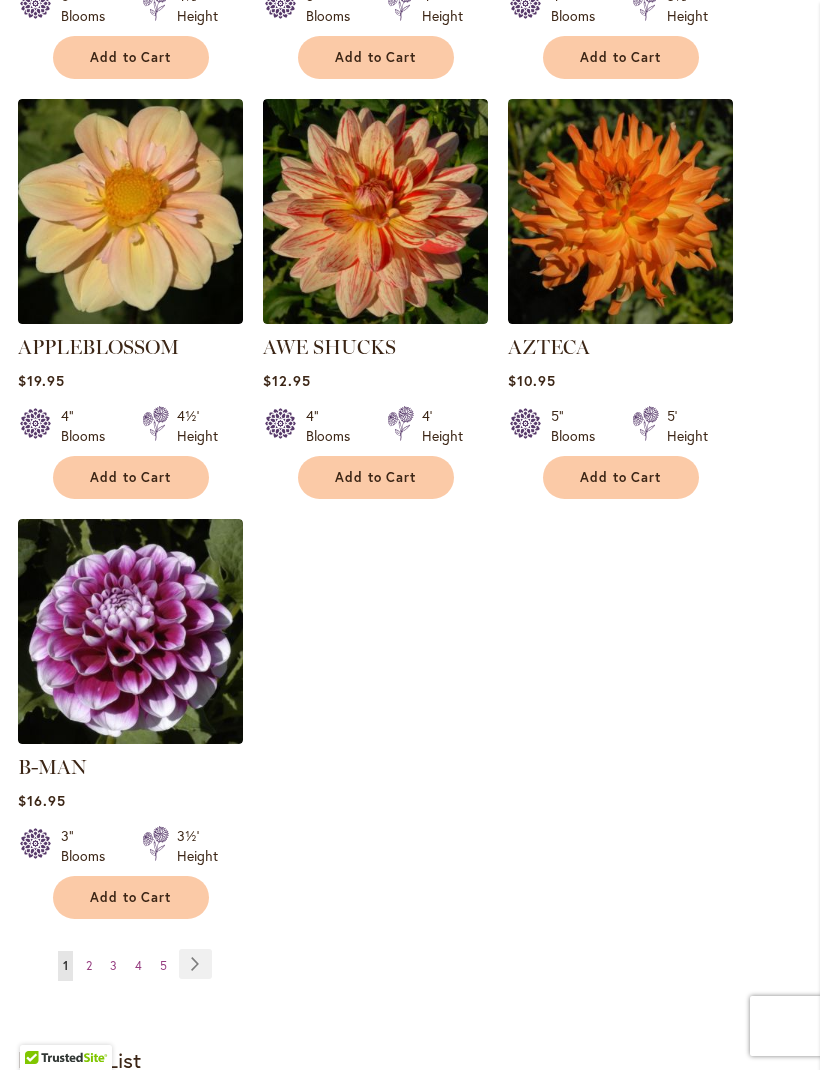 click on "Page
Next" at bounding box center (195, 964) 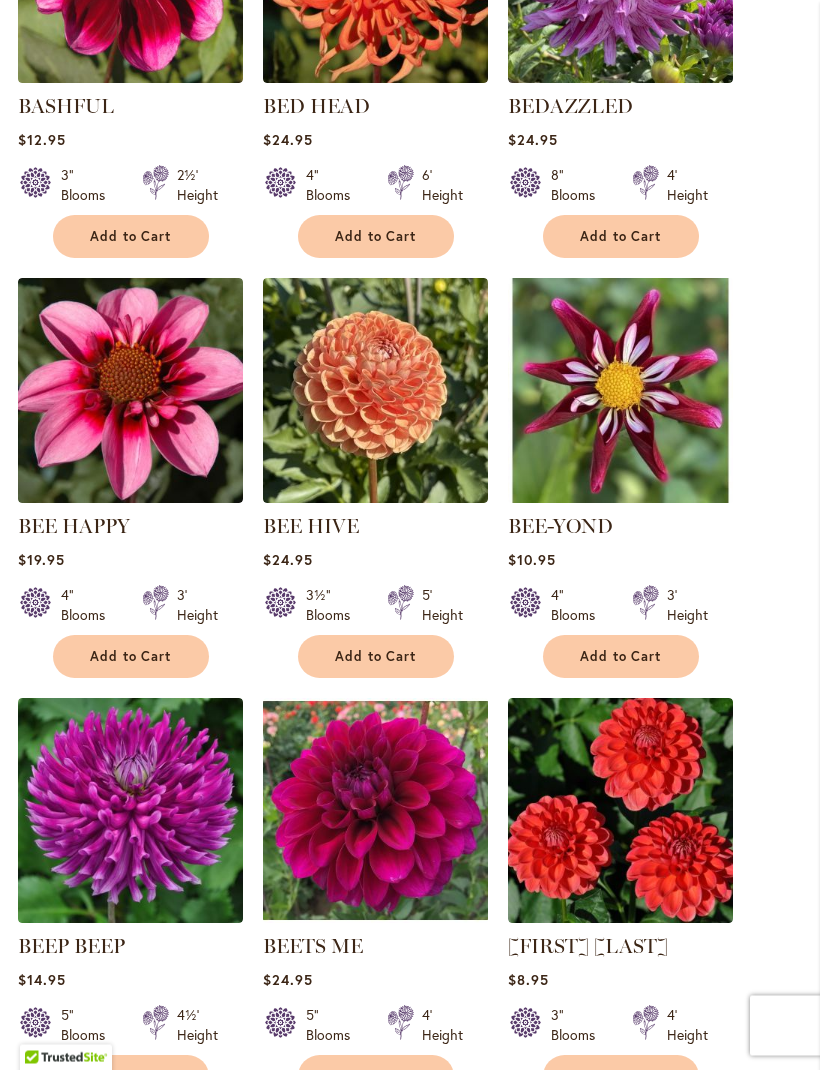 scroll, scrollTop: 1801, scrollLeft: 0, axis: vertical 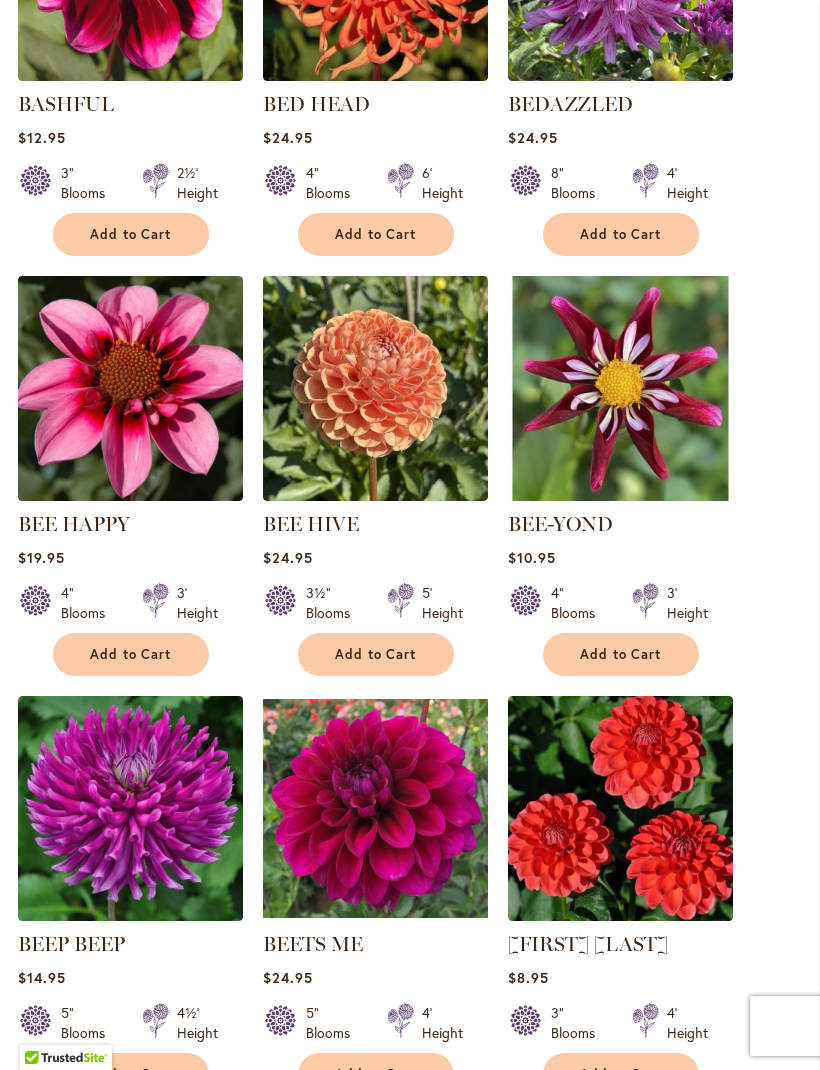 click at bounding box center (130, 388) 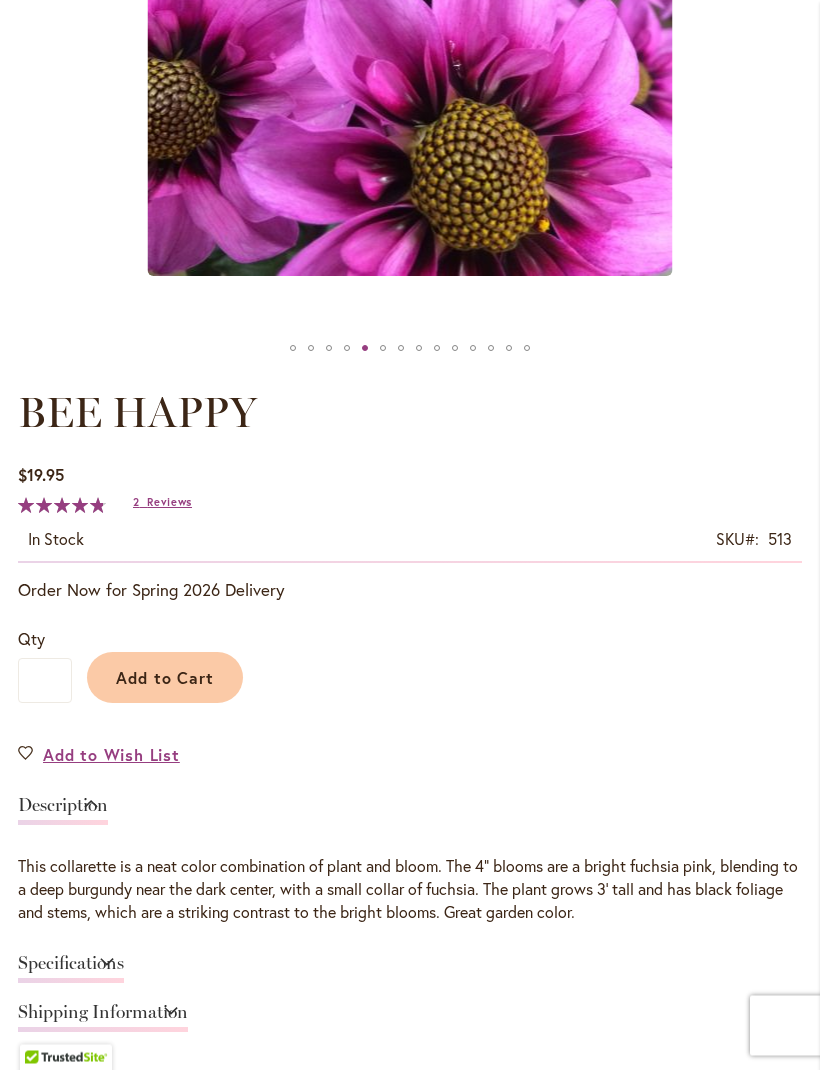 scroll, scrollTop: 746, scrollLeft: 0, axis: vertical 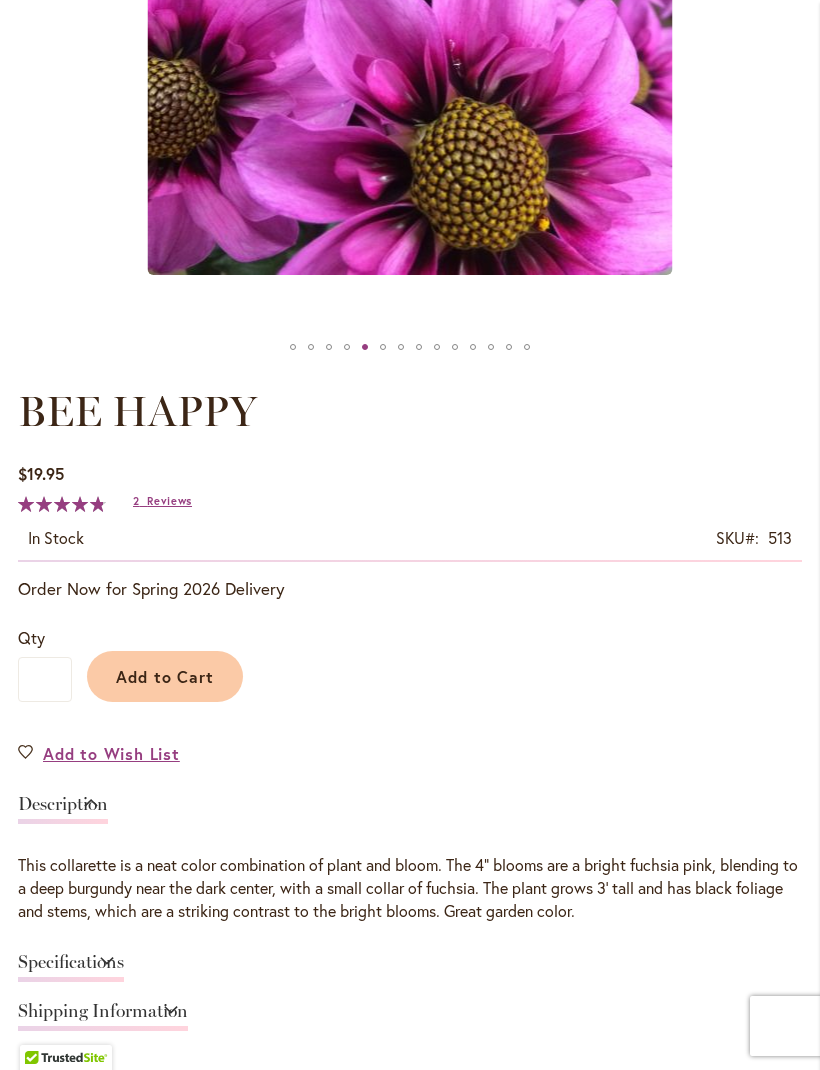 click on "Add to Cart" at bounding box center (165, 676) 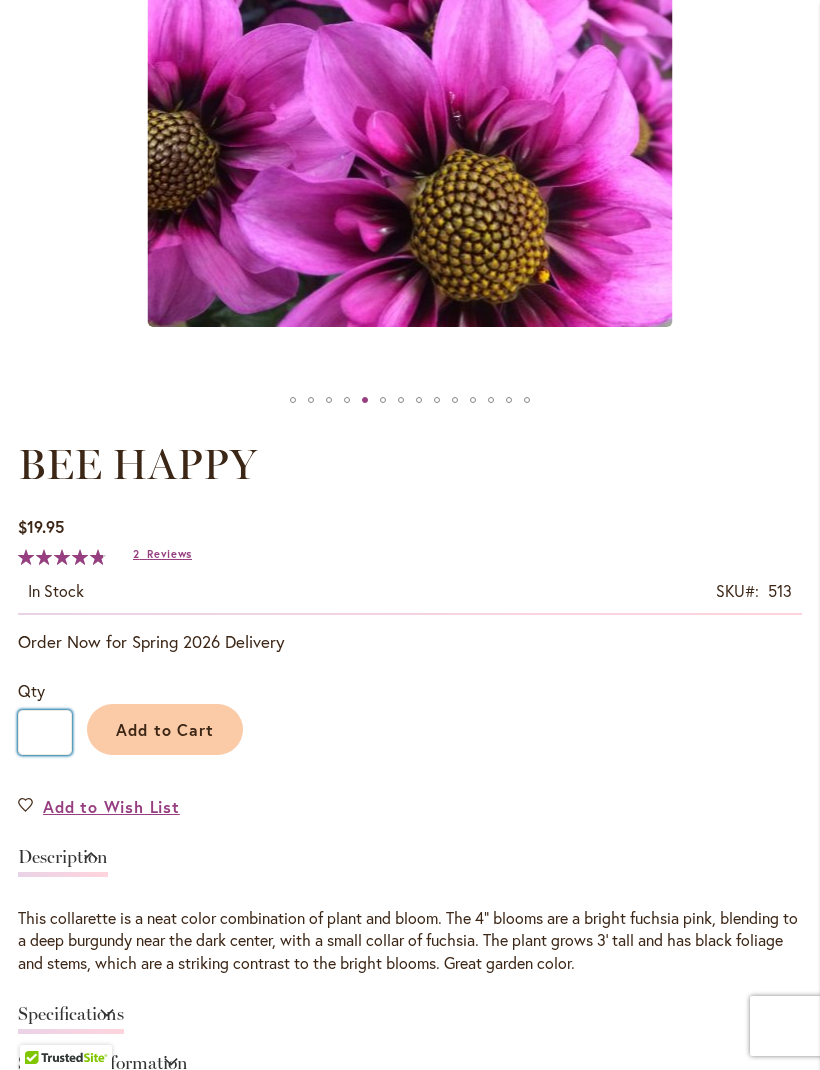 click on "*" at bounding box center [45, 732] 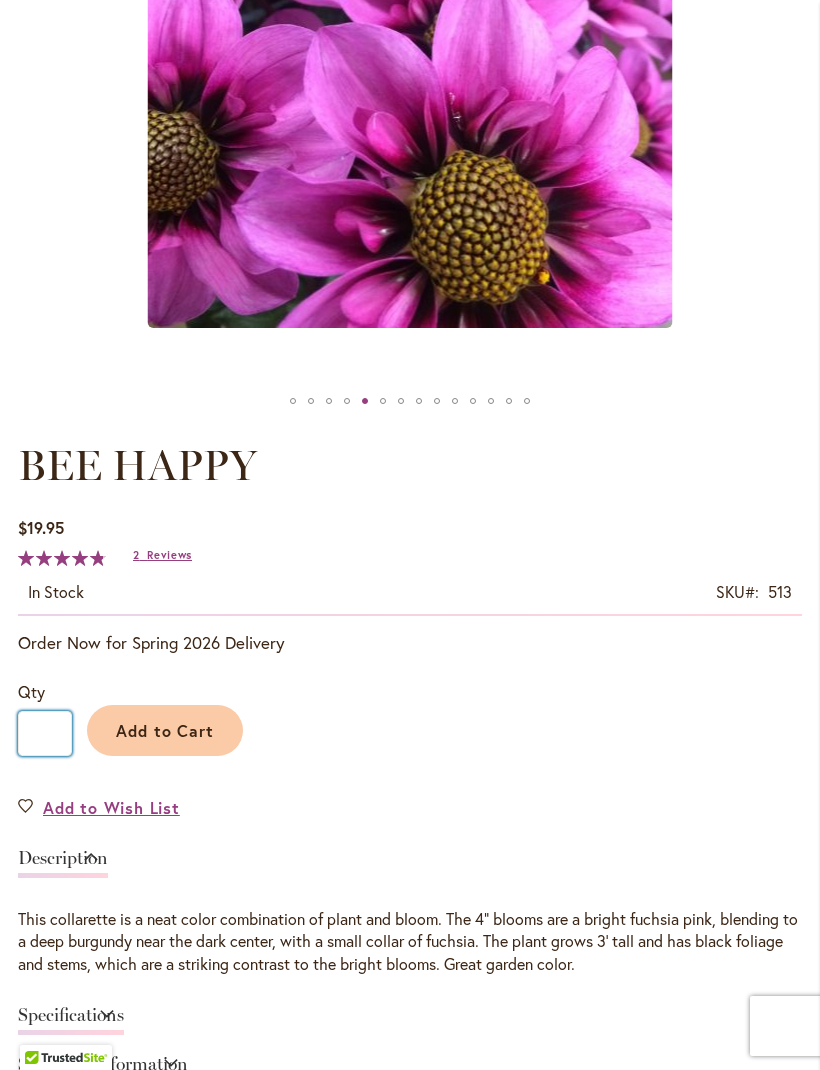 type on "*" 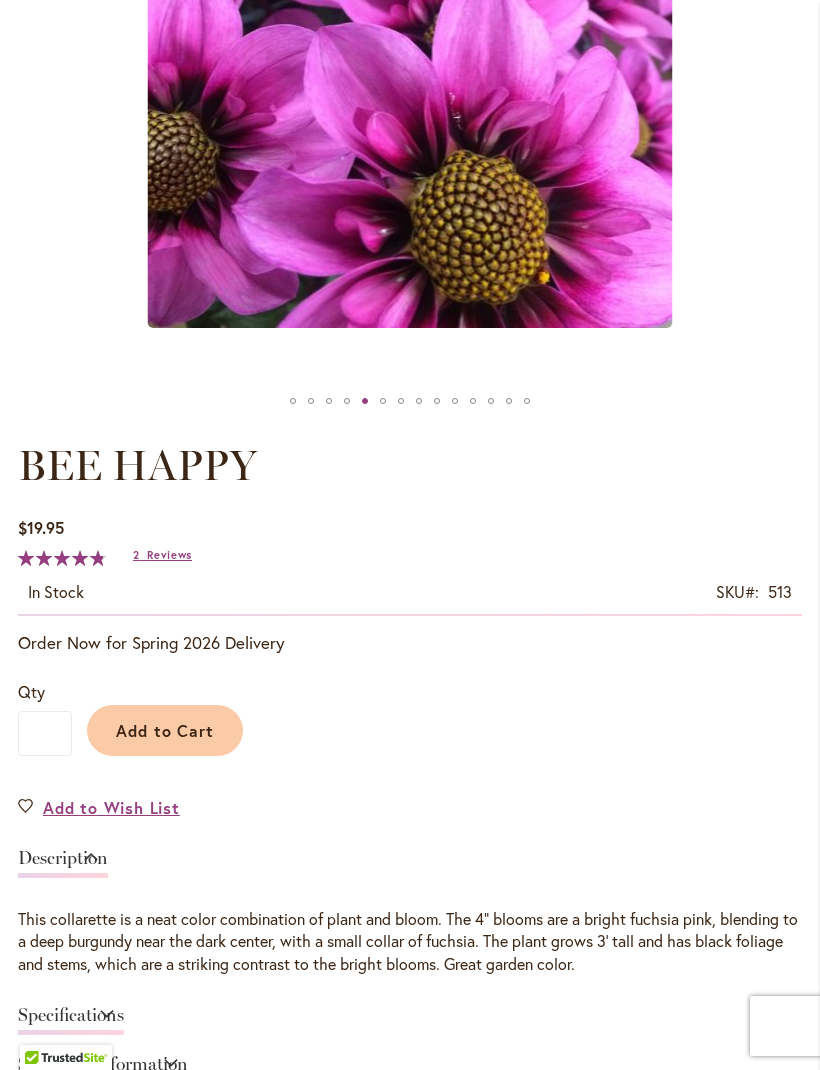 click on "Add to Cart" at bounding box center [165, 730] 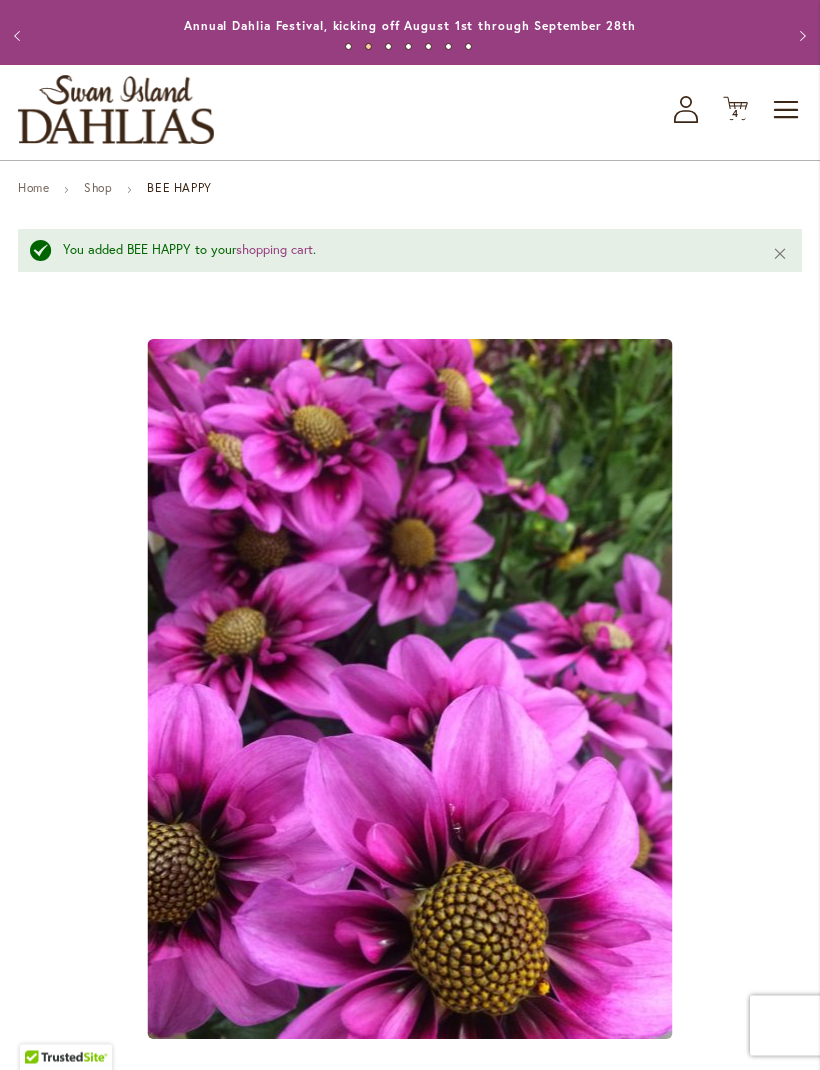 scroll, scrollTop: 0, scrollLeft: 0, axis: both 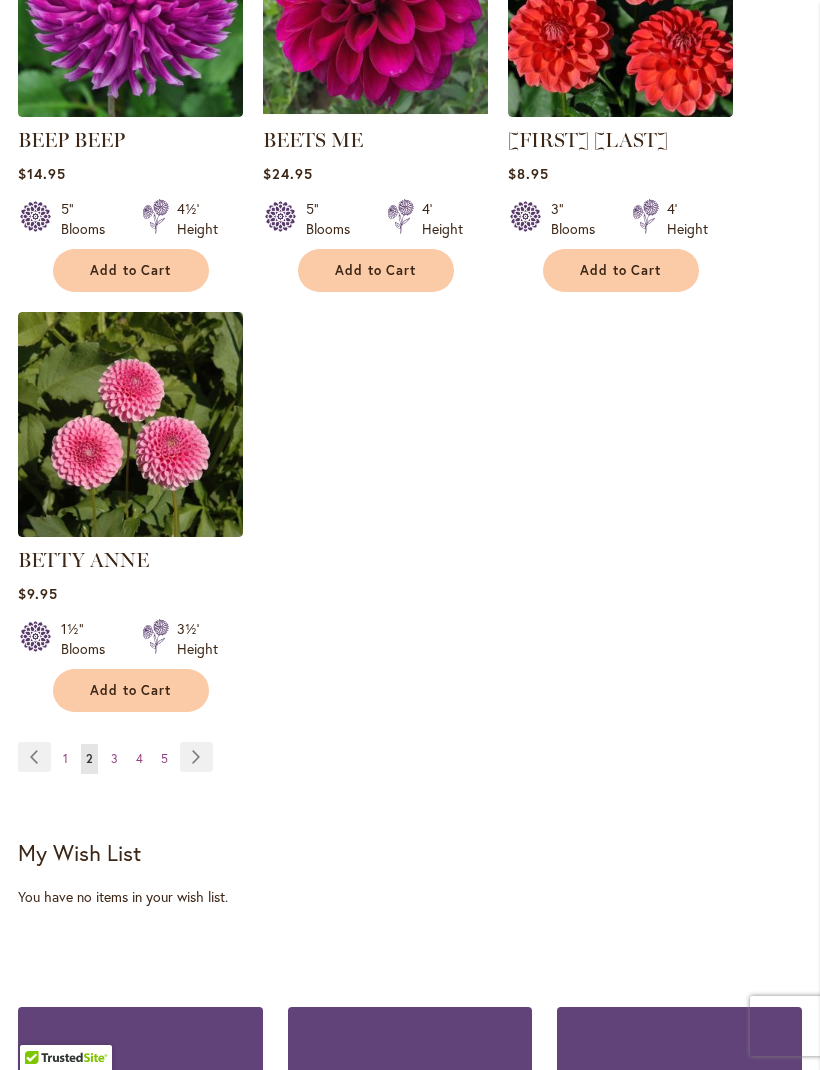 click on "Page
Next" at bounding box center (196, 757) 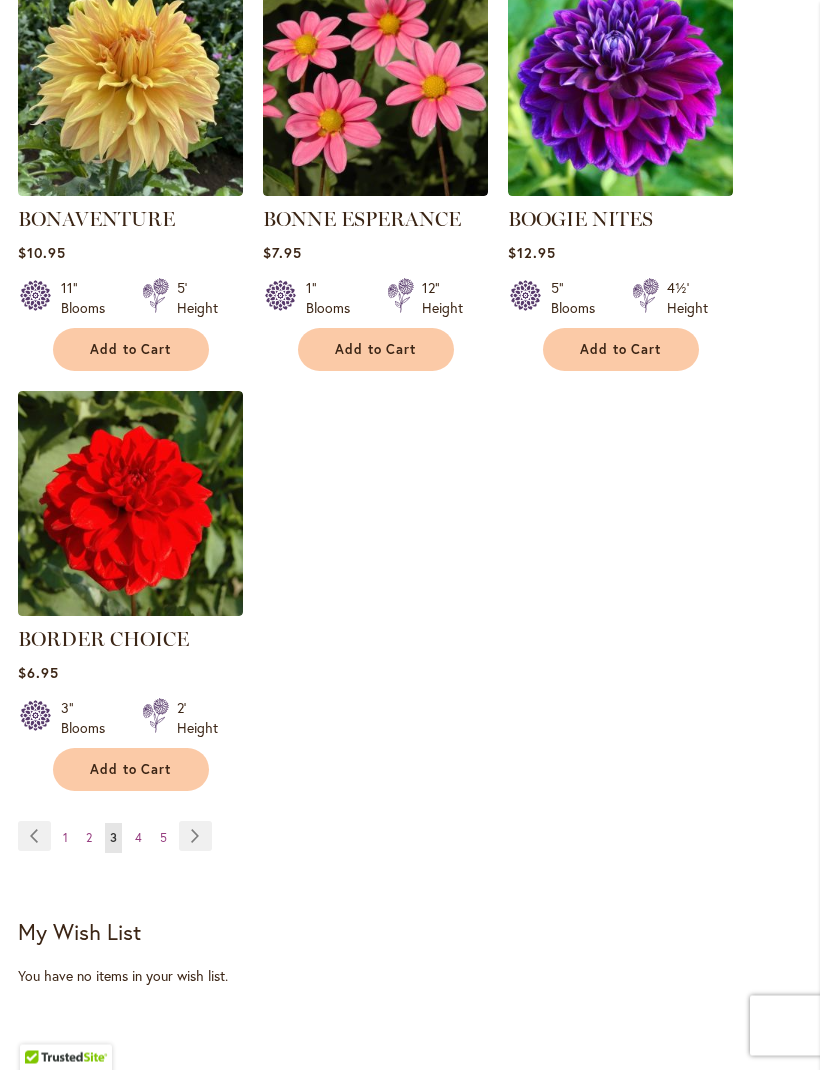scroll, scrollTop: 2541, scrollLeft: 0, axis: vertical 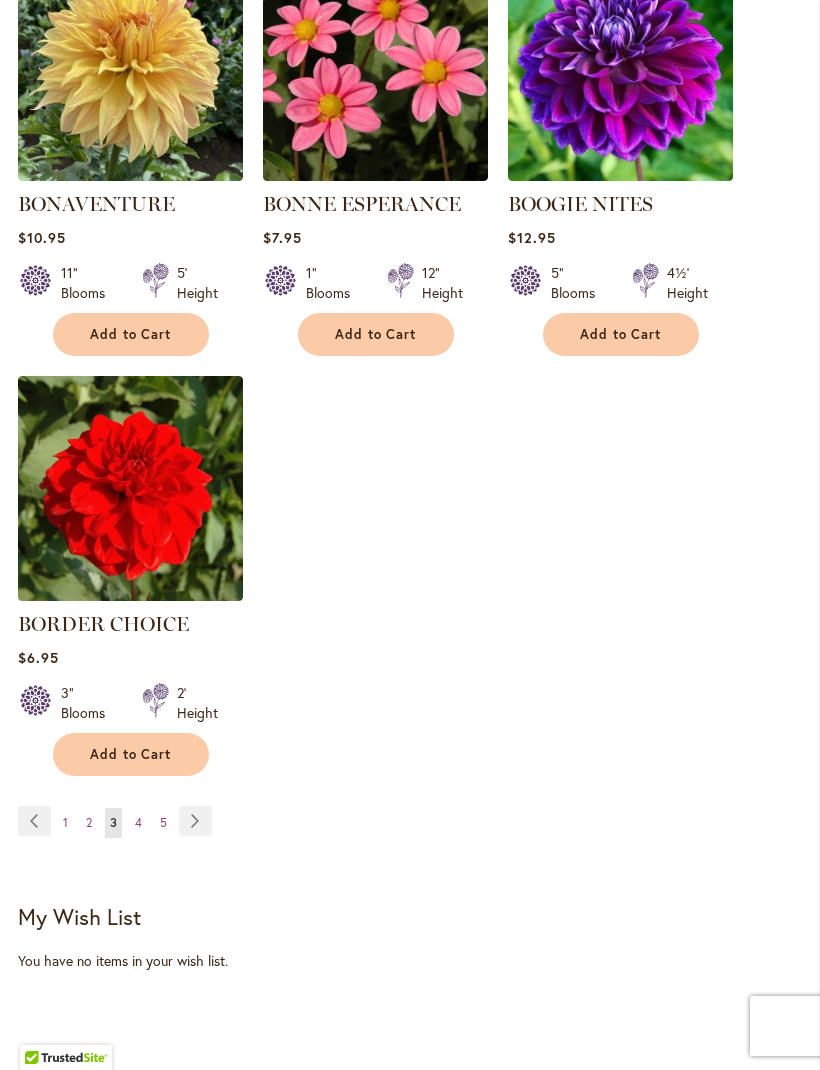 click on "Page
Next" at bounding box center [195, 821] 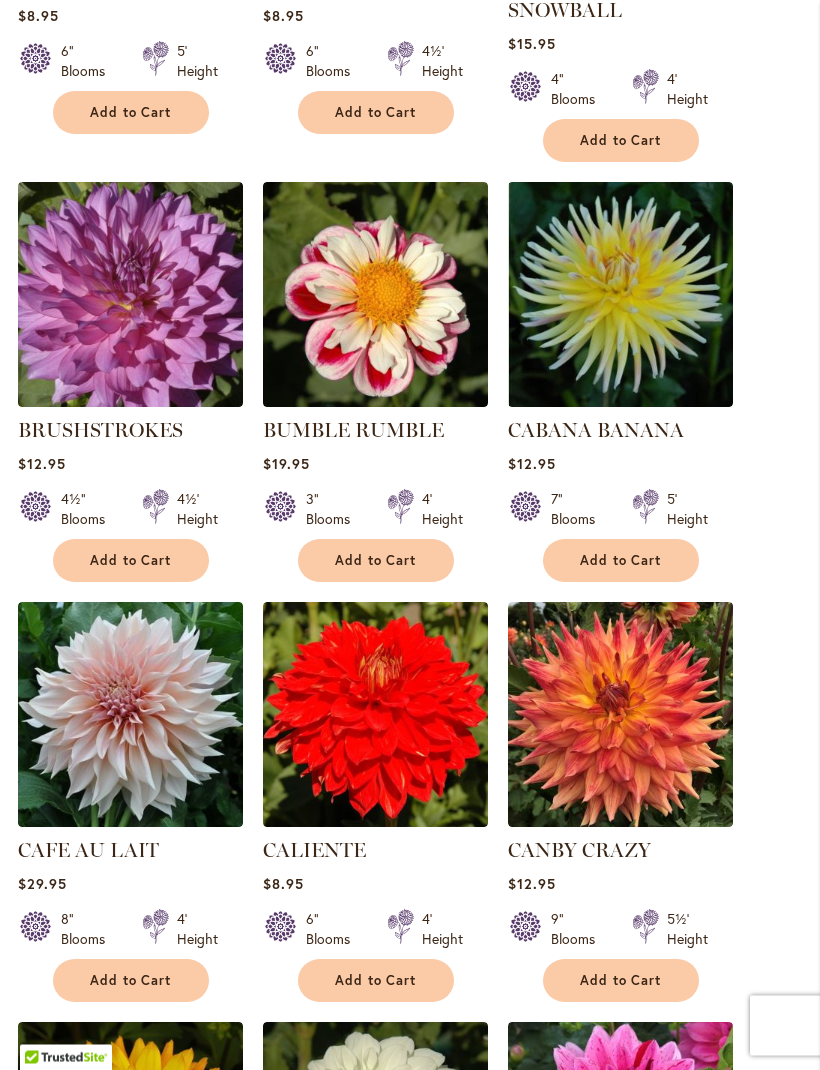 scroll, scrollTop: 1503, scrollLeft: 0, axis: vertical 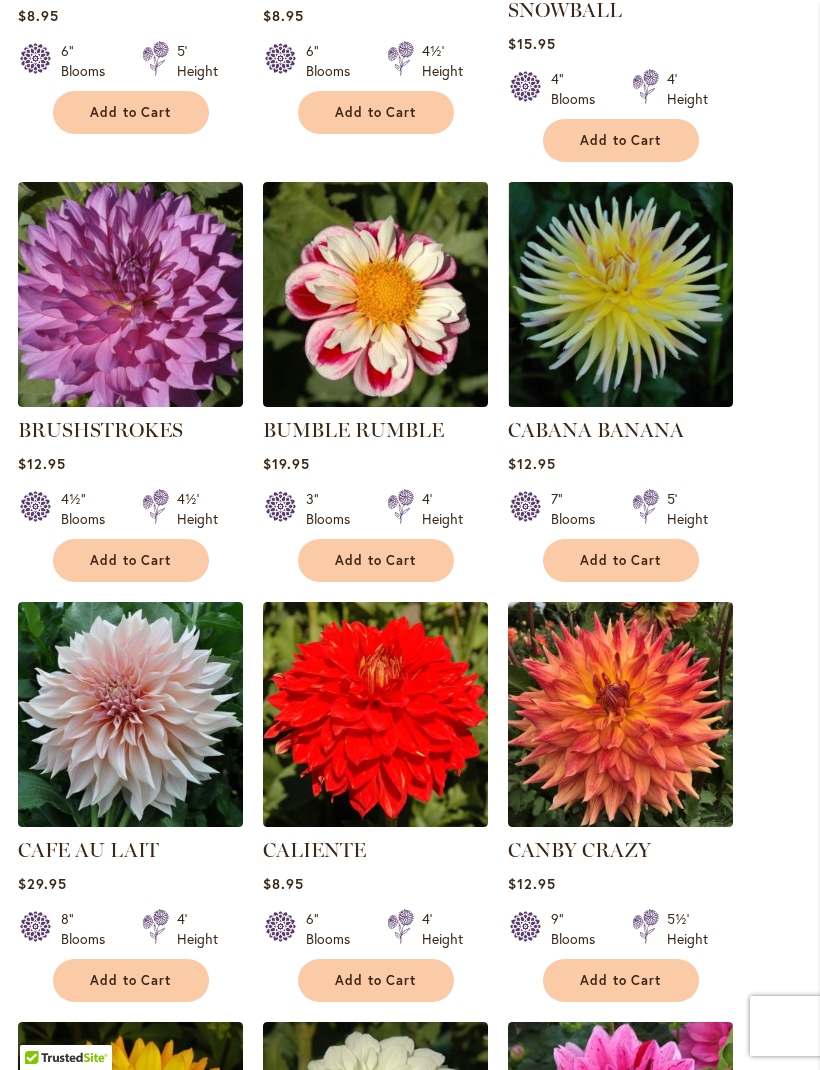 click at bounding box center [130, 294] 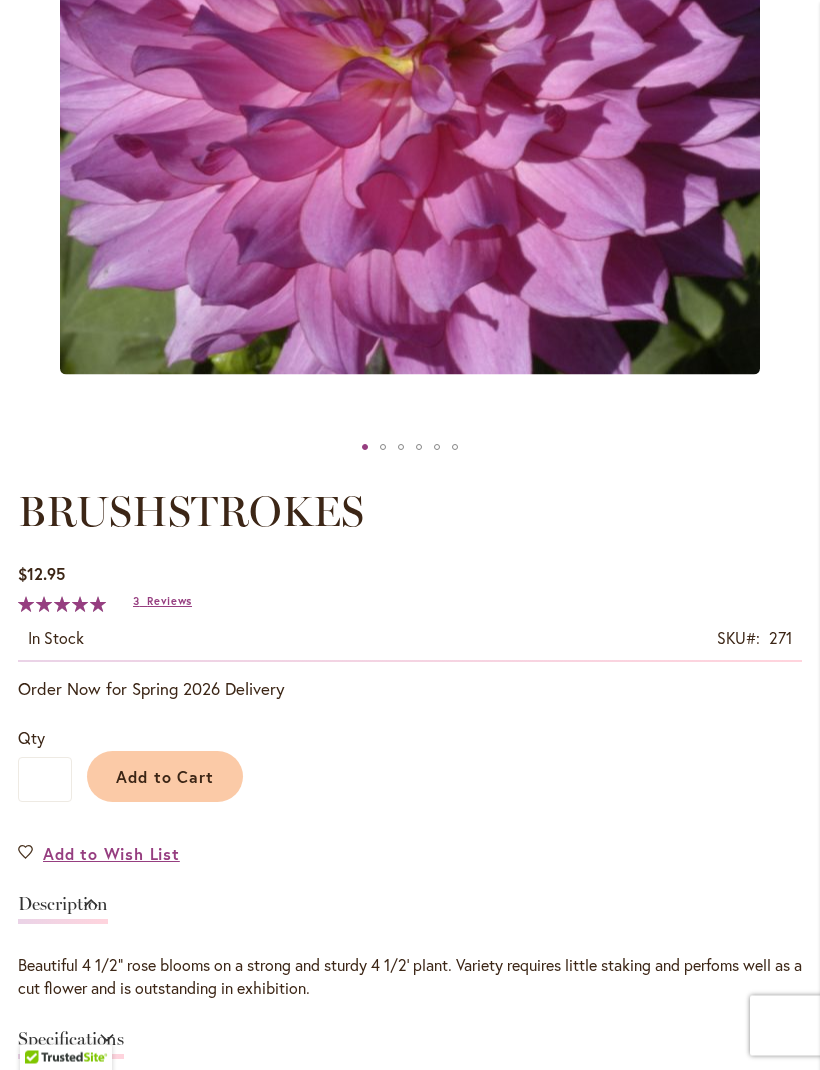 scroll, scrollTop: 684, scrollLeft: 0, axis: vertical 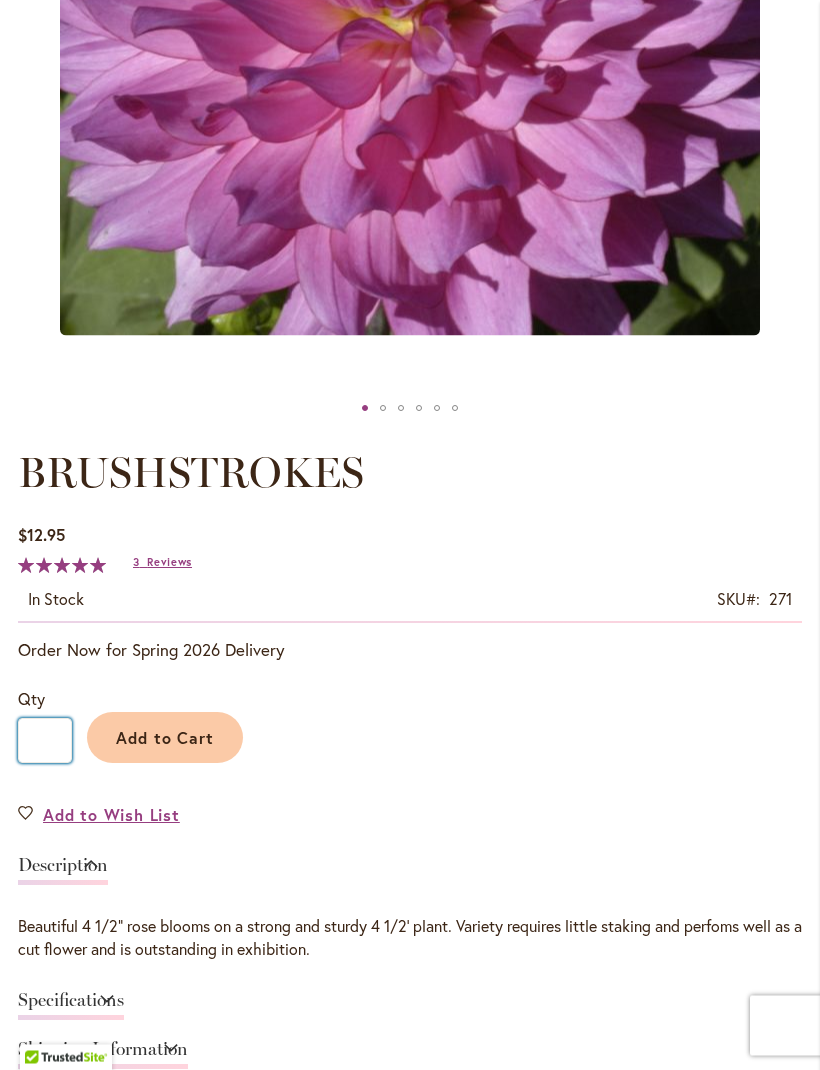 click on "*" at bounding box center (45, 741) 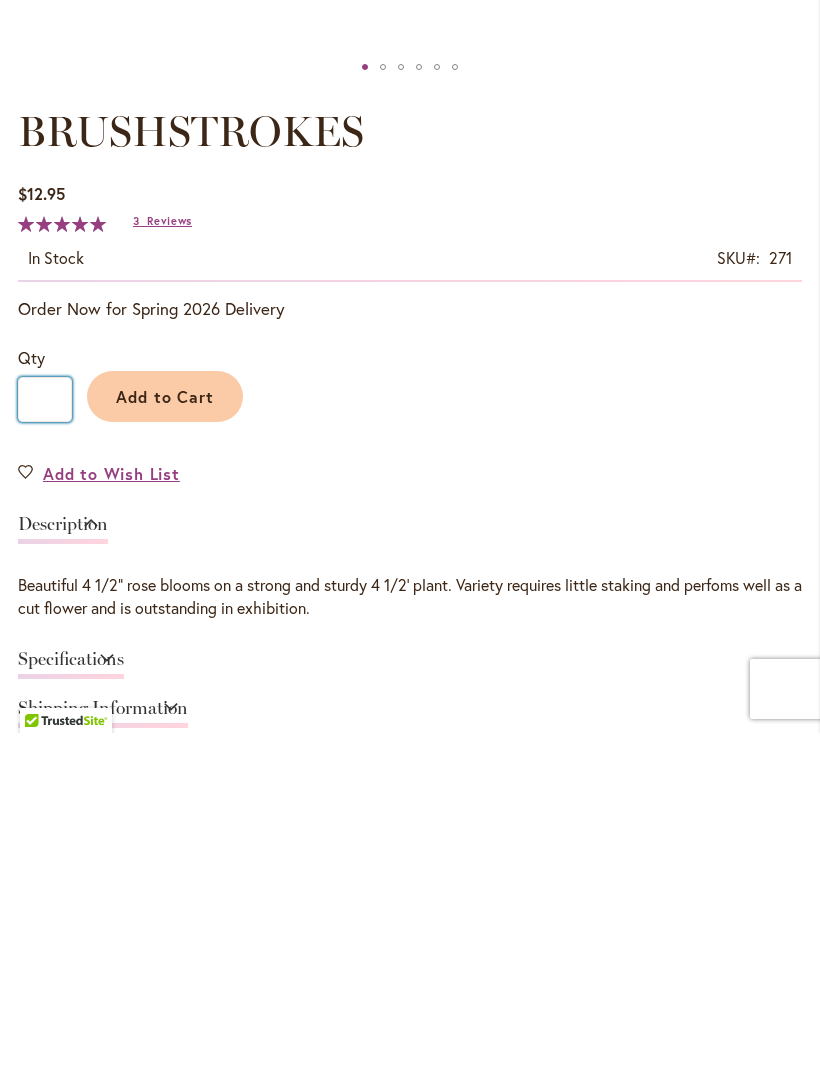 type on "*" 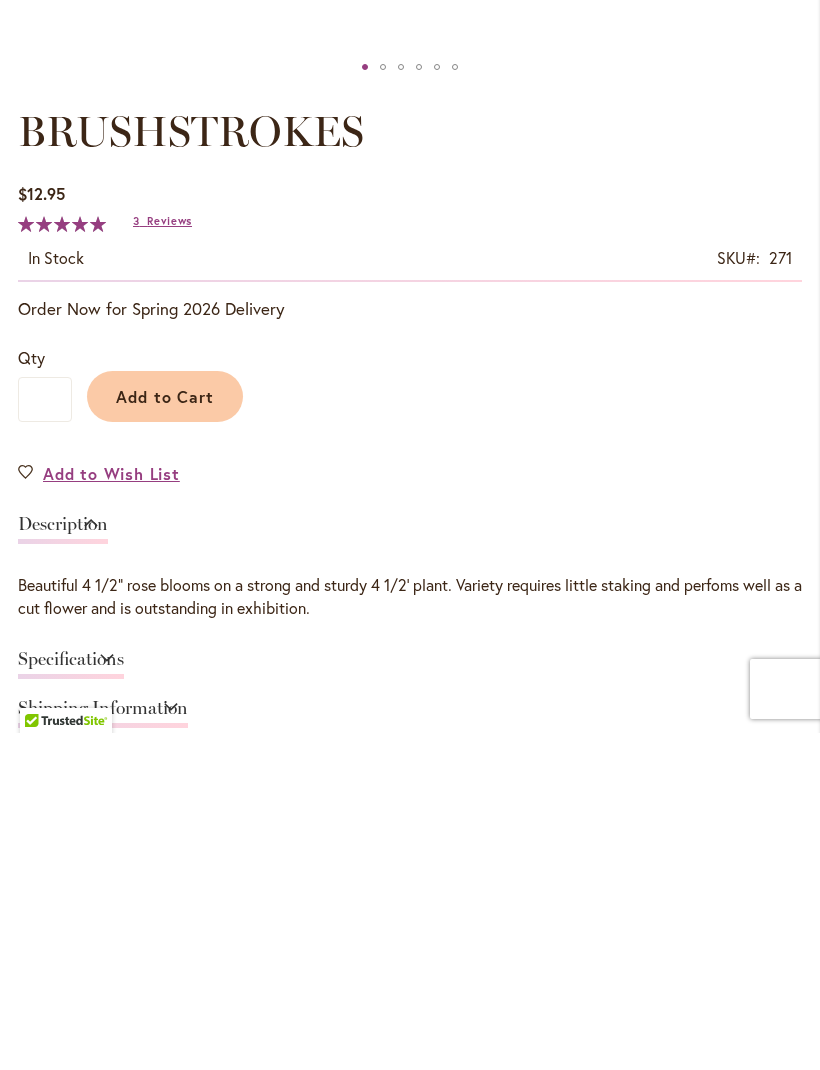 click on "Add to Cart" at bounding box center [165, 733] 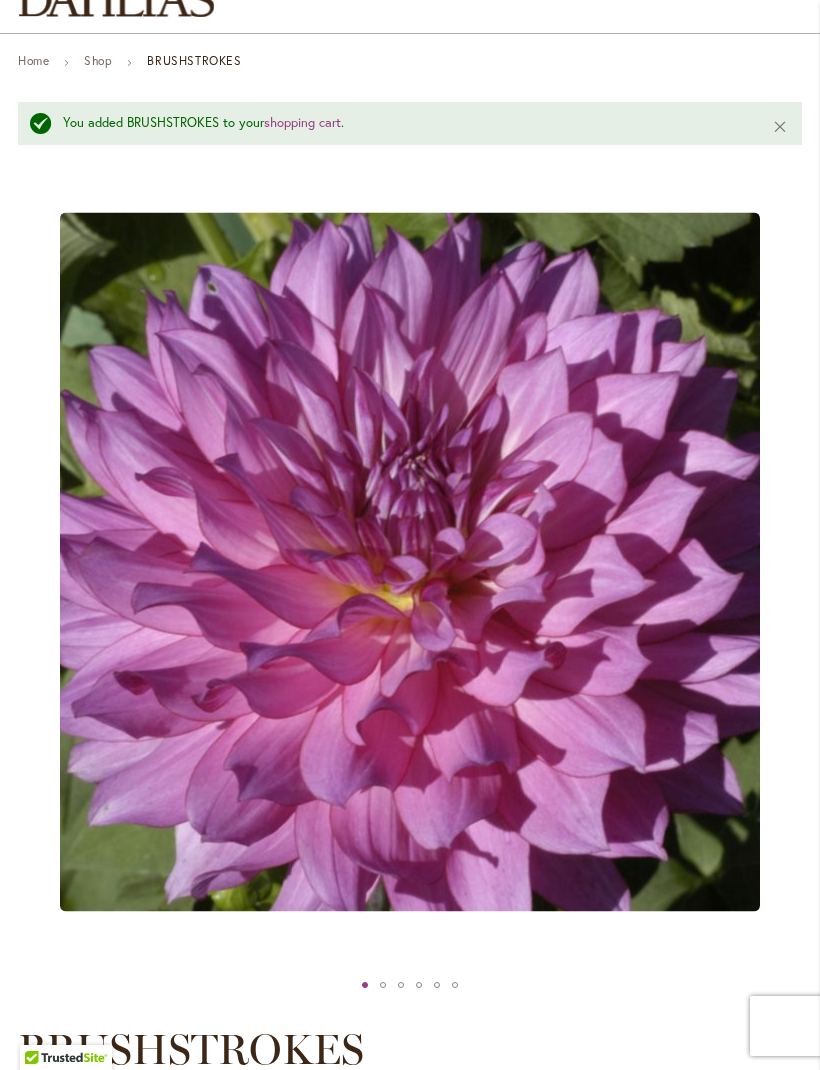 scroll, scrollTop: 0, scrollLeft: 0, axis: both 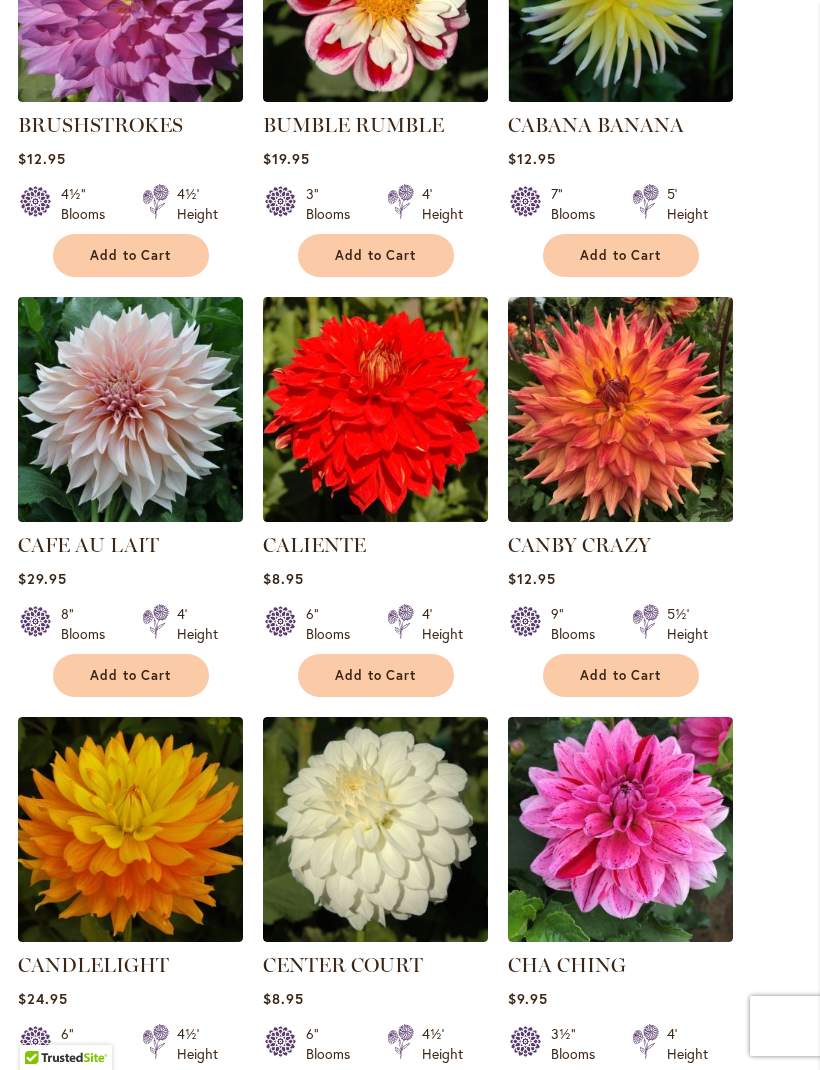 click at bounding box center (130, 409) 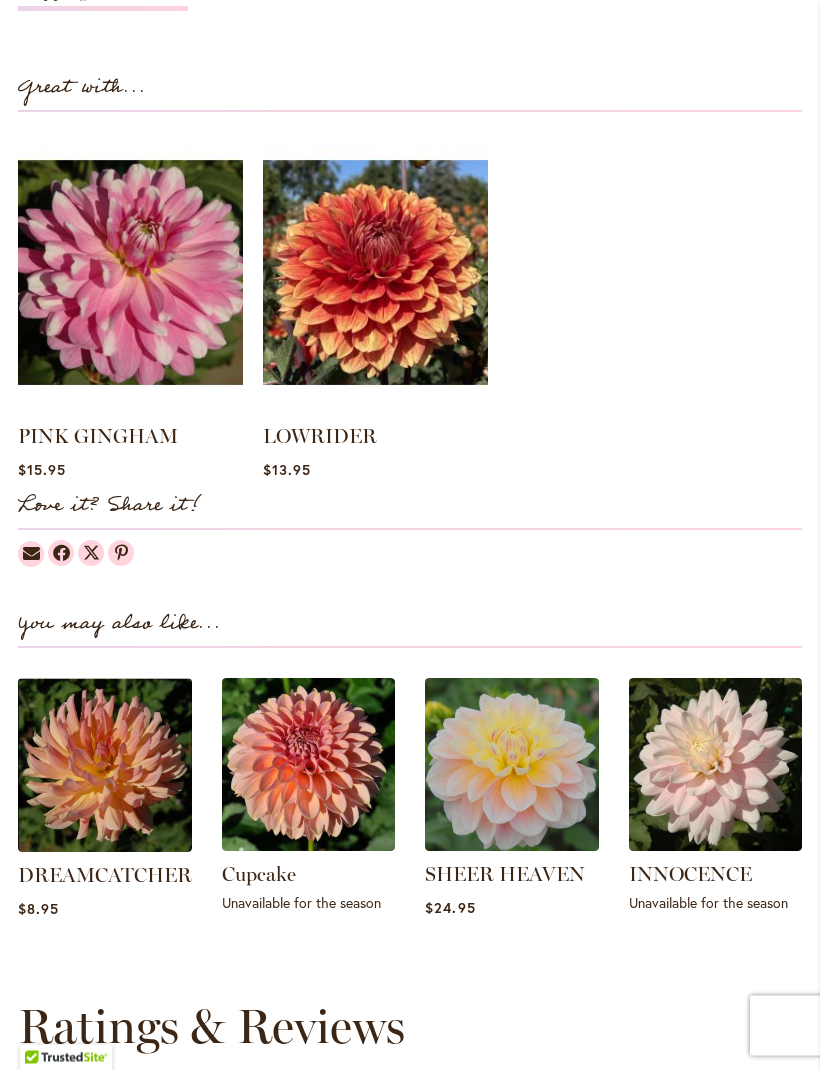 scroll, scrollTop: 1737, scrollLeft: 0, axis: vertical 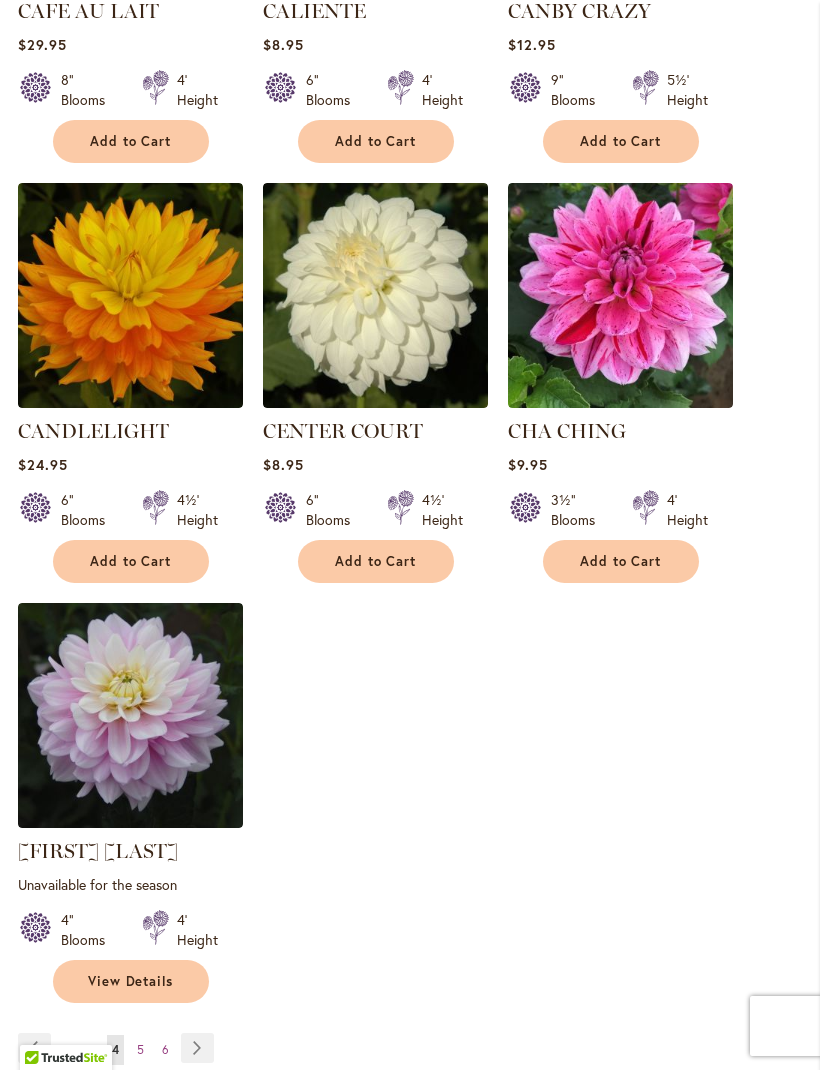 click on "Page
Next" at bounding box center [197, 1048] 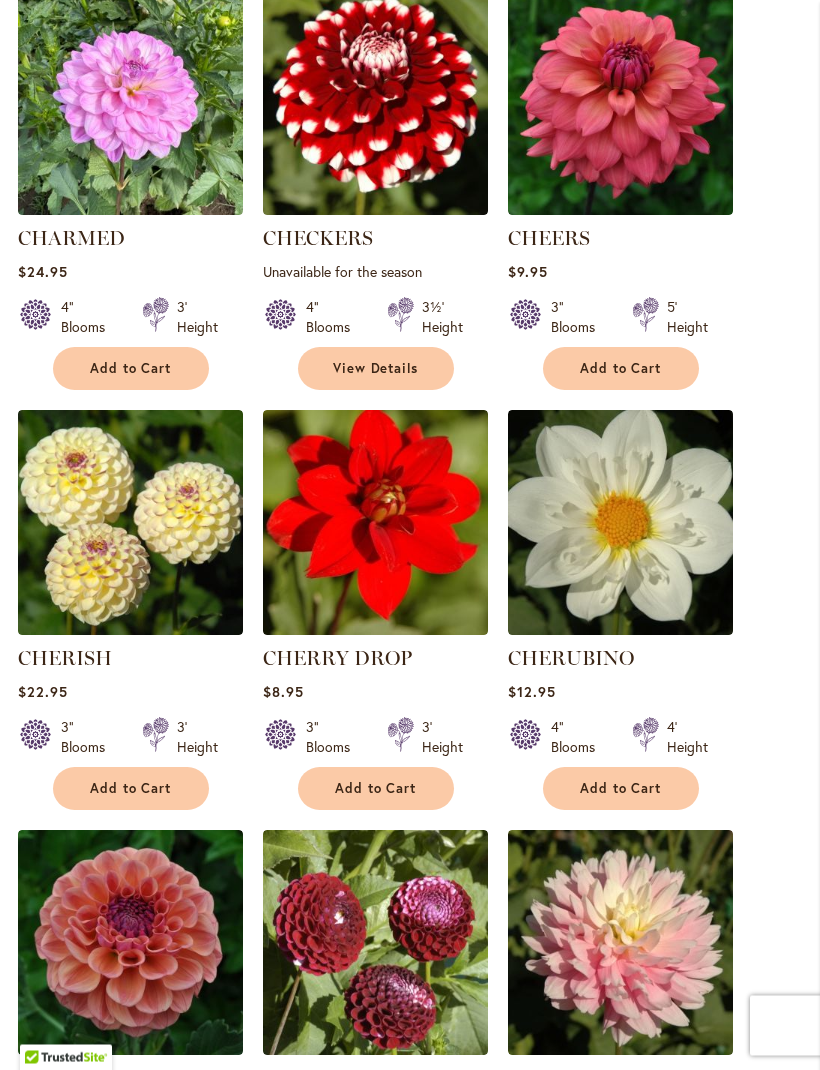 scroll, scrollTop: 827, scrollLeft: 0, axis: vertical 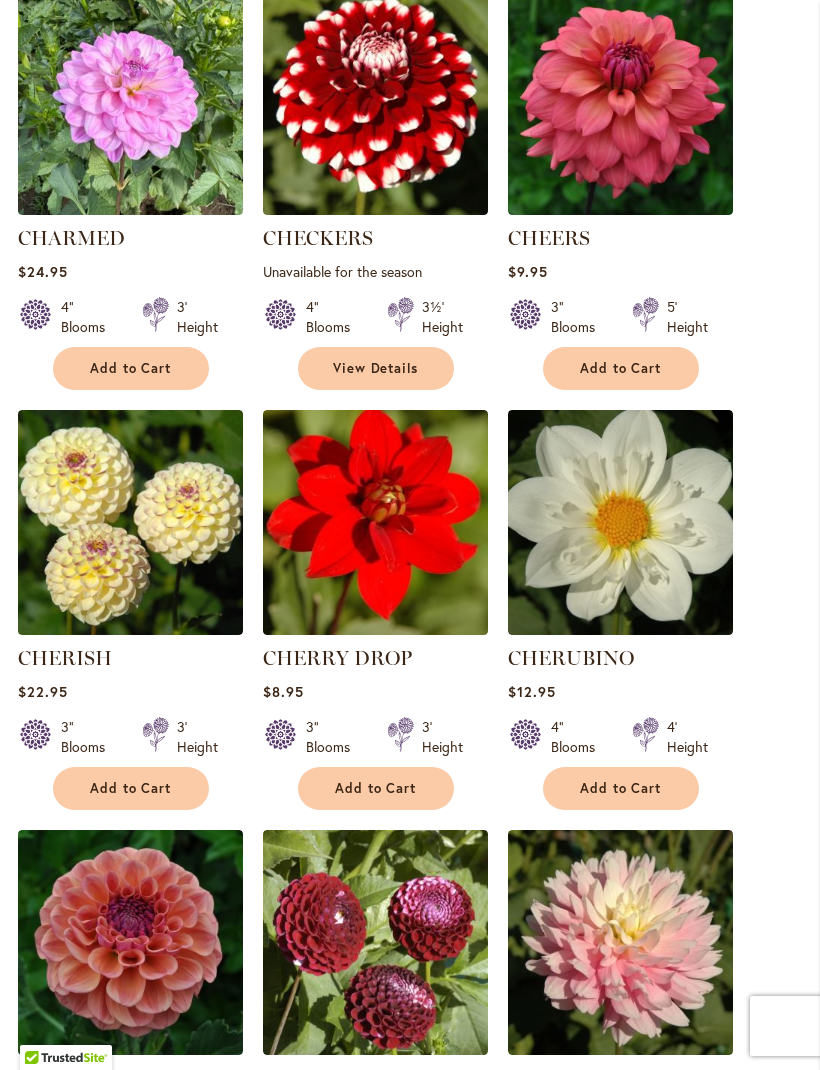 click at bounding box center [130, 522] 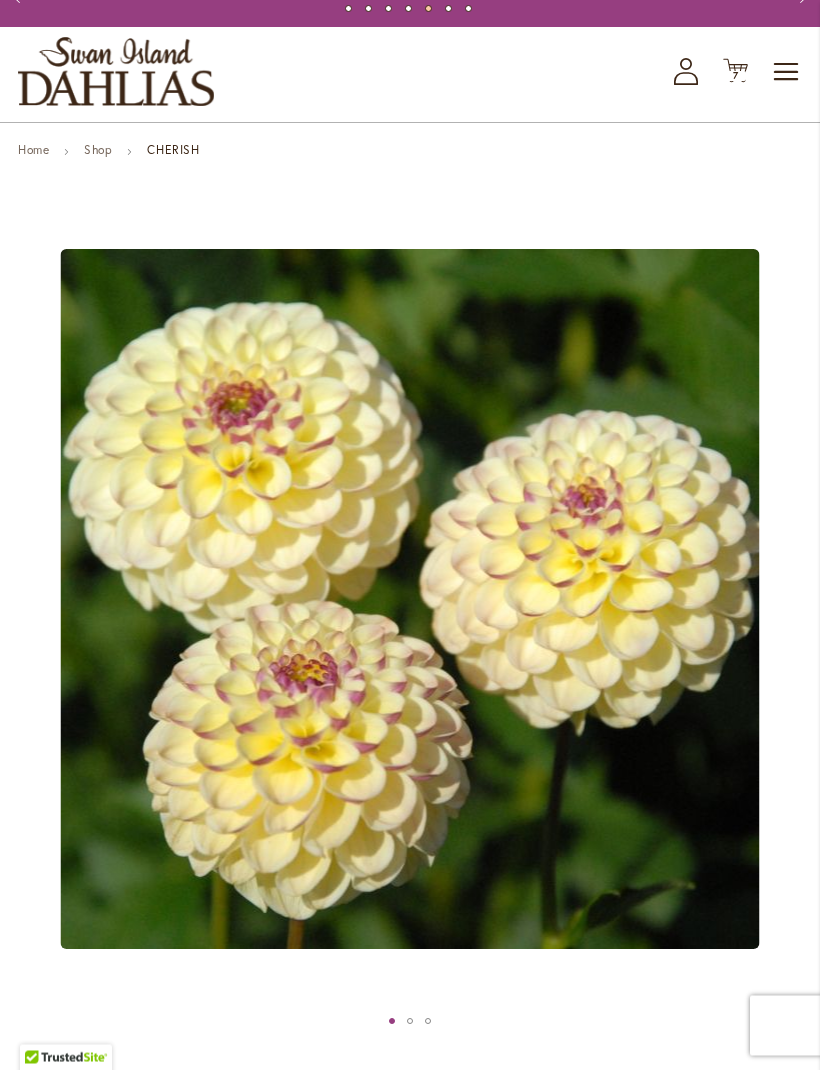 scroll, scrollTop: 0, scrollLeft: 0, axis: both 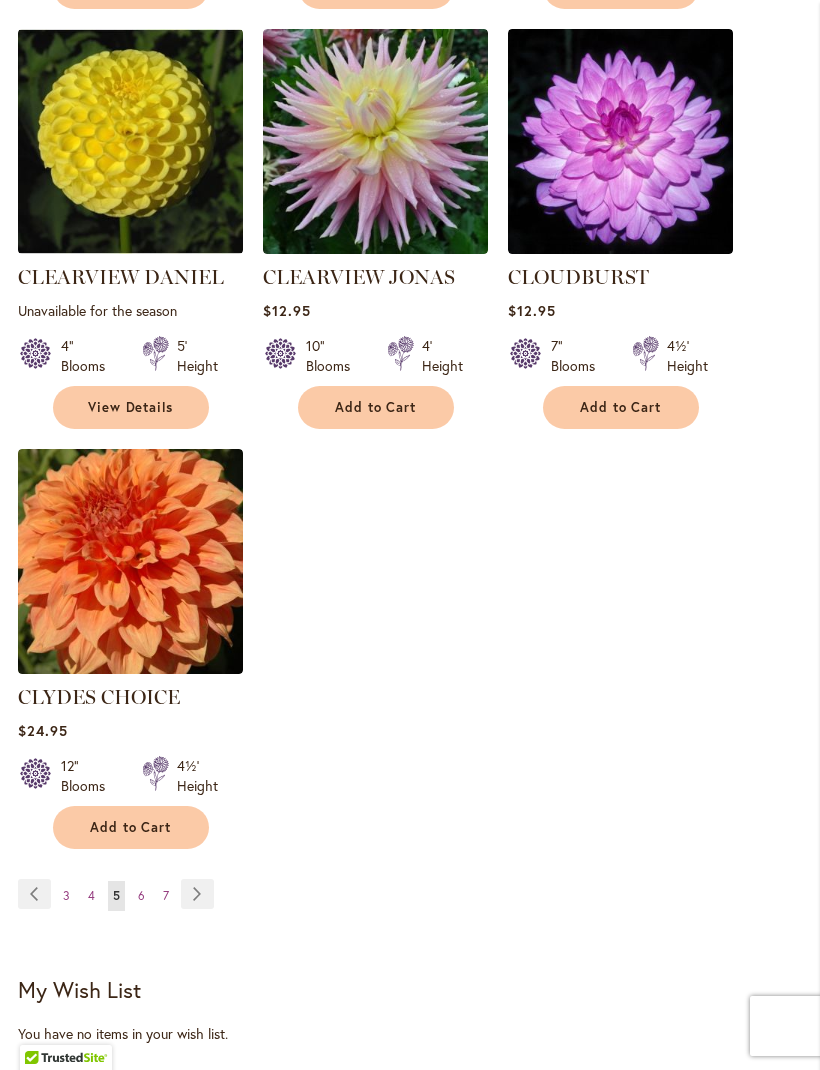 click on "Page
Next" at bounding box center [197, 894] 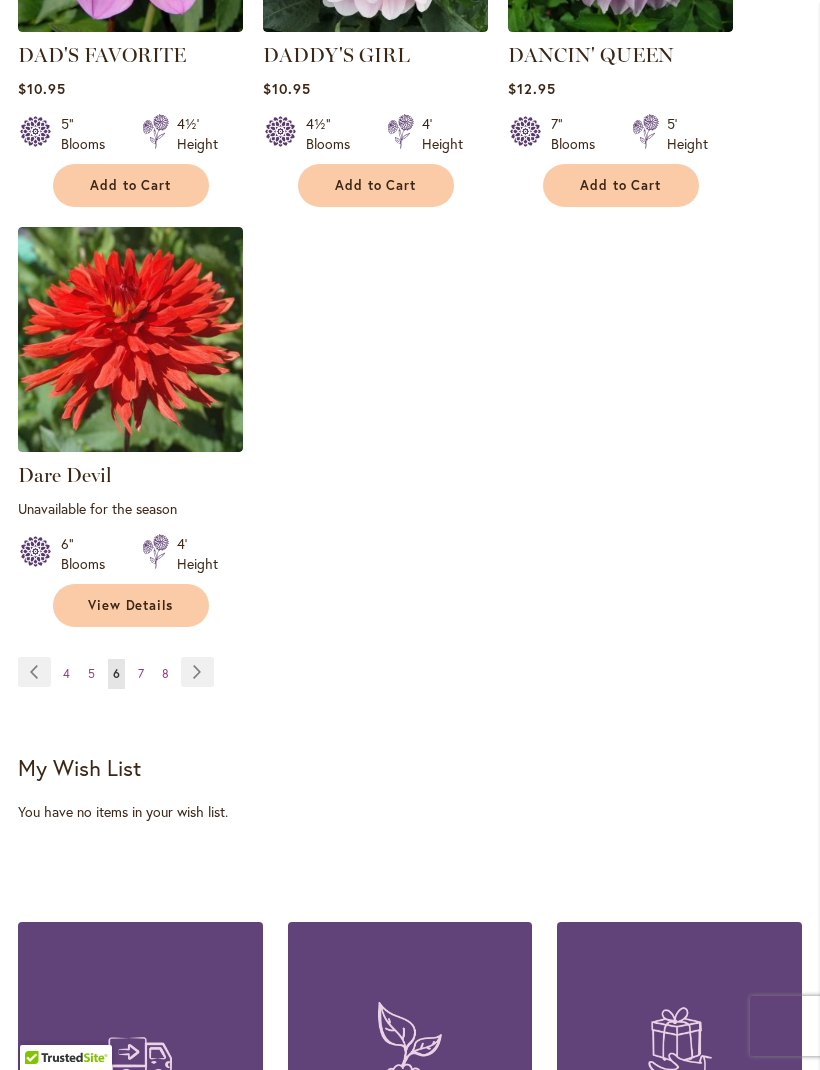 scroll, scrollTop: 2750, scrollLeft: 0, axis: vertical 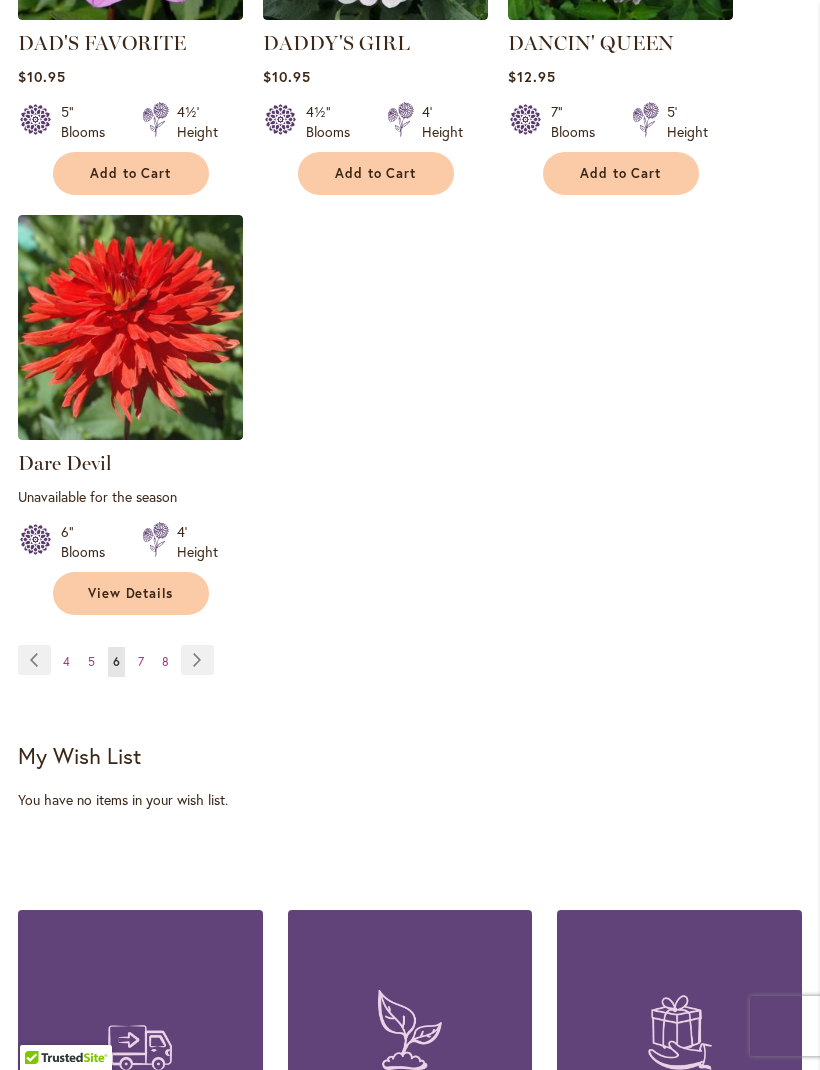 click on "Page
Next" at bounding box center [197, 660] 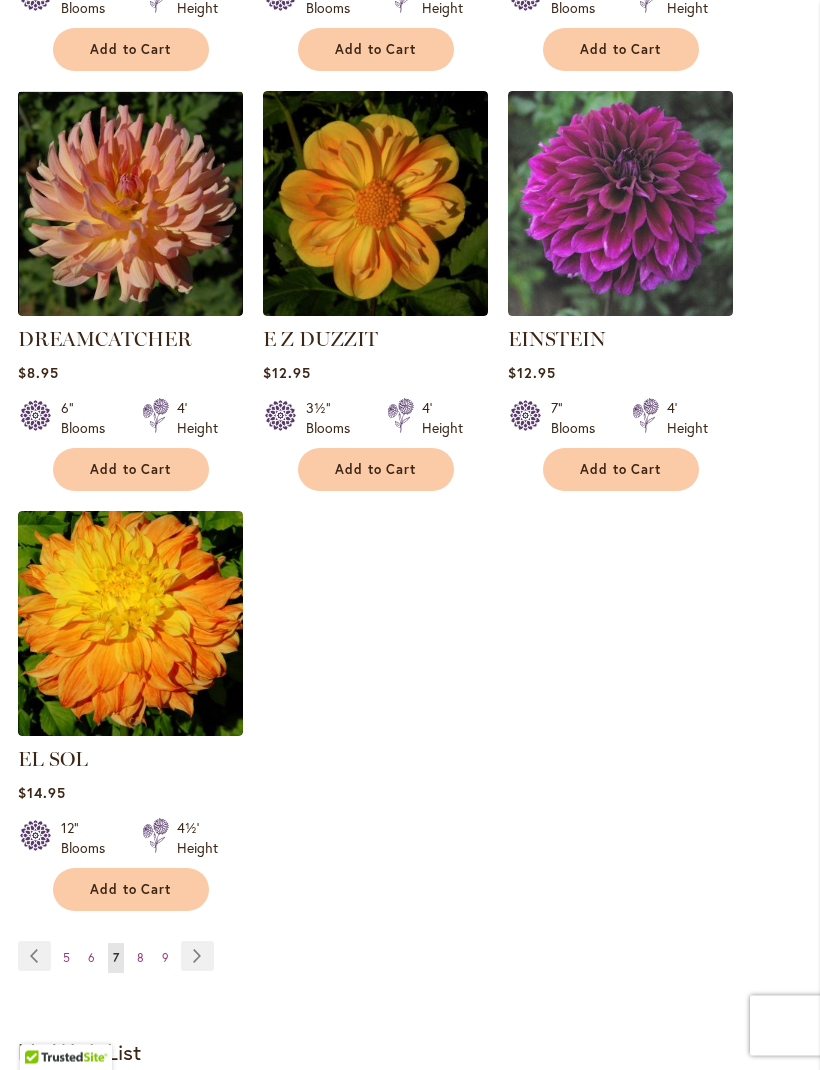 scroll, scrollTop: 2407, scrollLeft: 0, axis: vertical 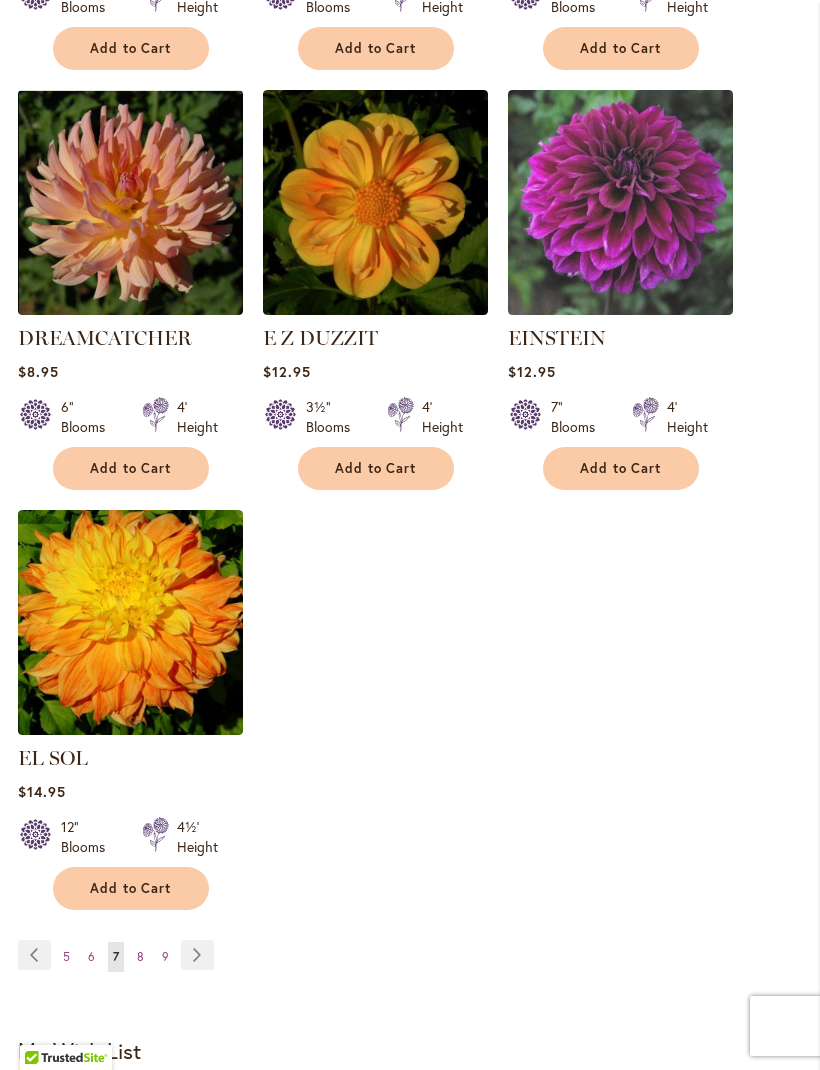 click on "Page
Next" at bounding box center (197, 955) 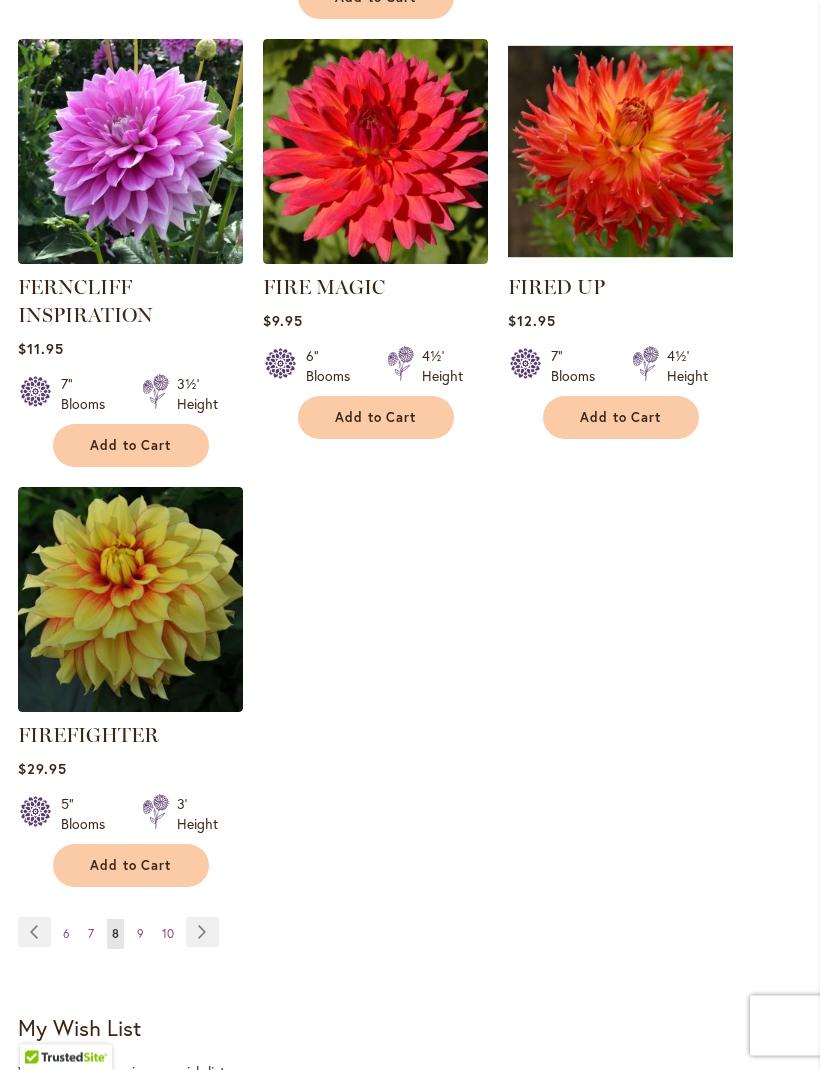 scroll, scrollTop: 2526, scrollLeft: 0, axis: vertical 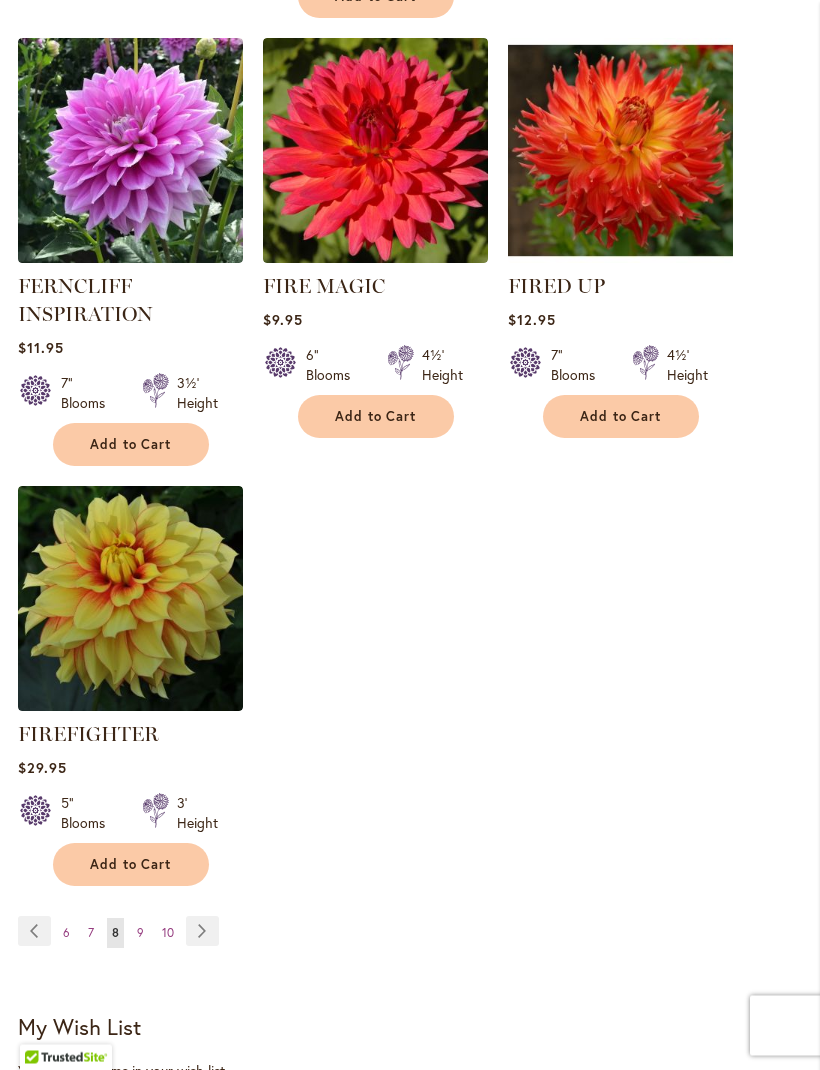 click on "Page
Next" at bounding box center [202, 932] 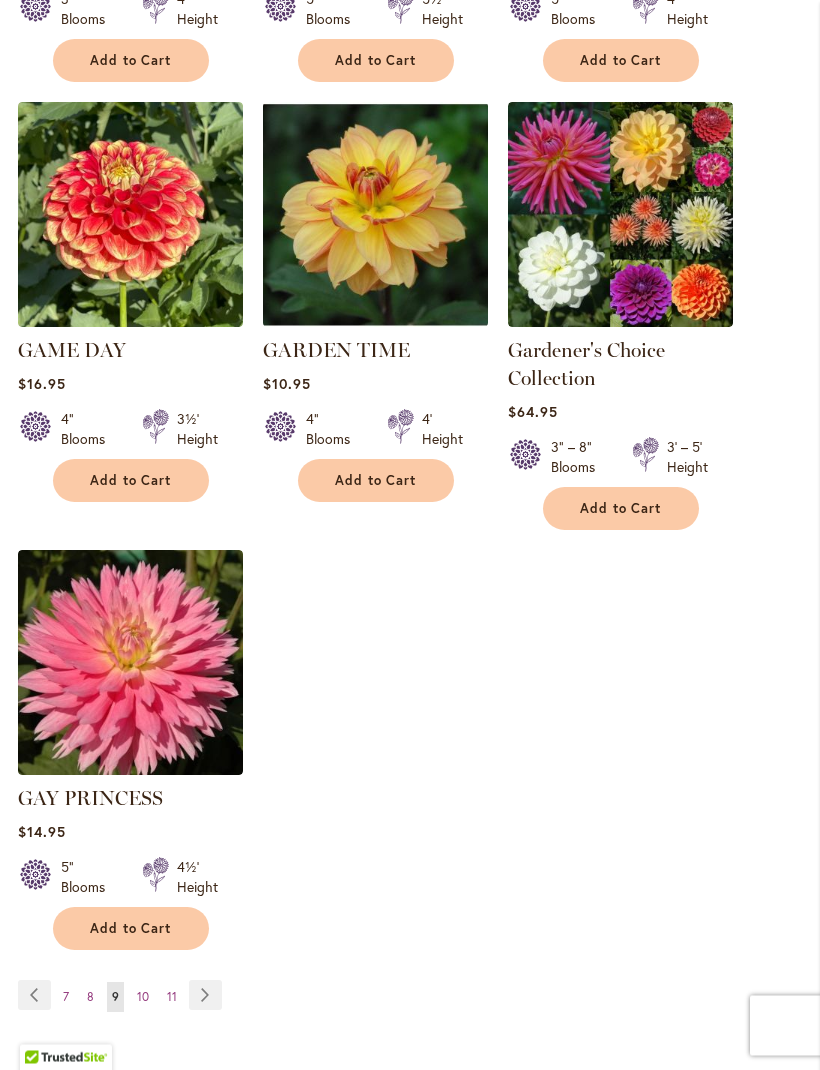 scroll, scrollTop: 2396, scrollLeft: 0, axis: vertical 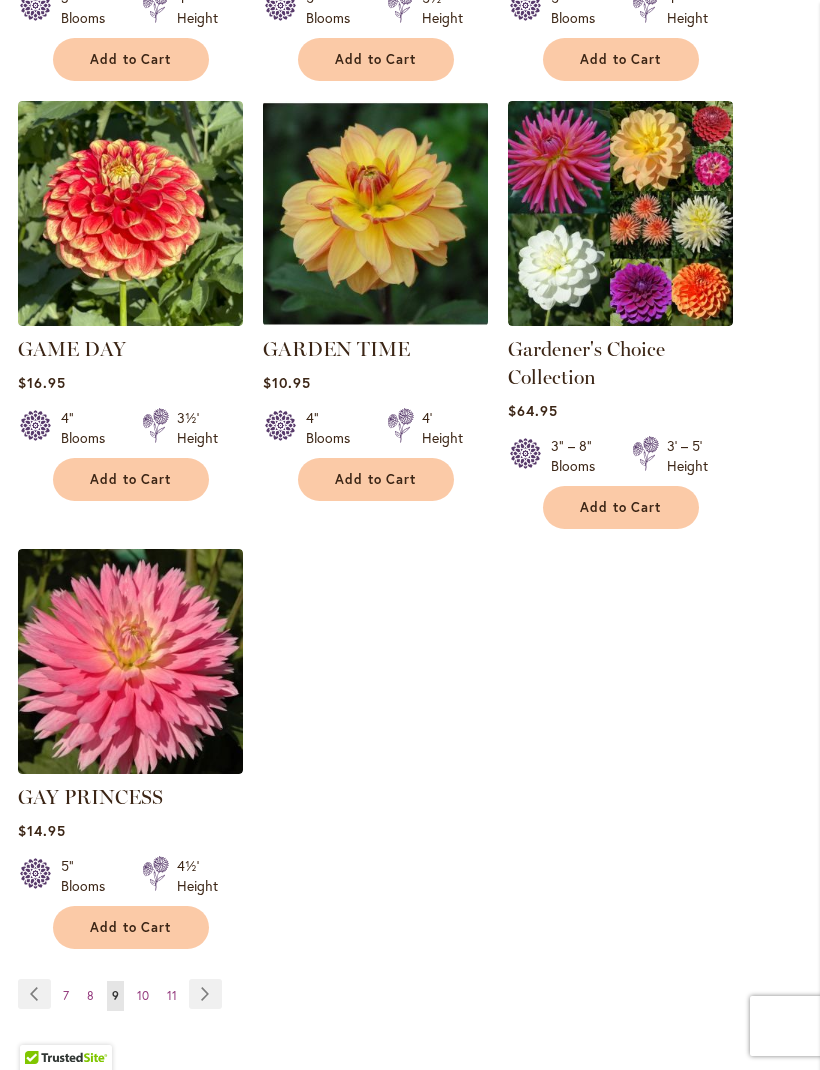 click on "Page
Next" at bounding box center [205, 994] 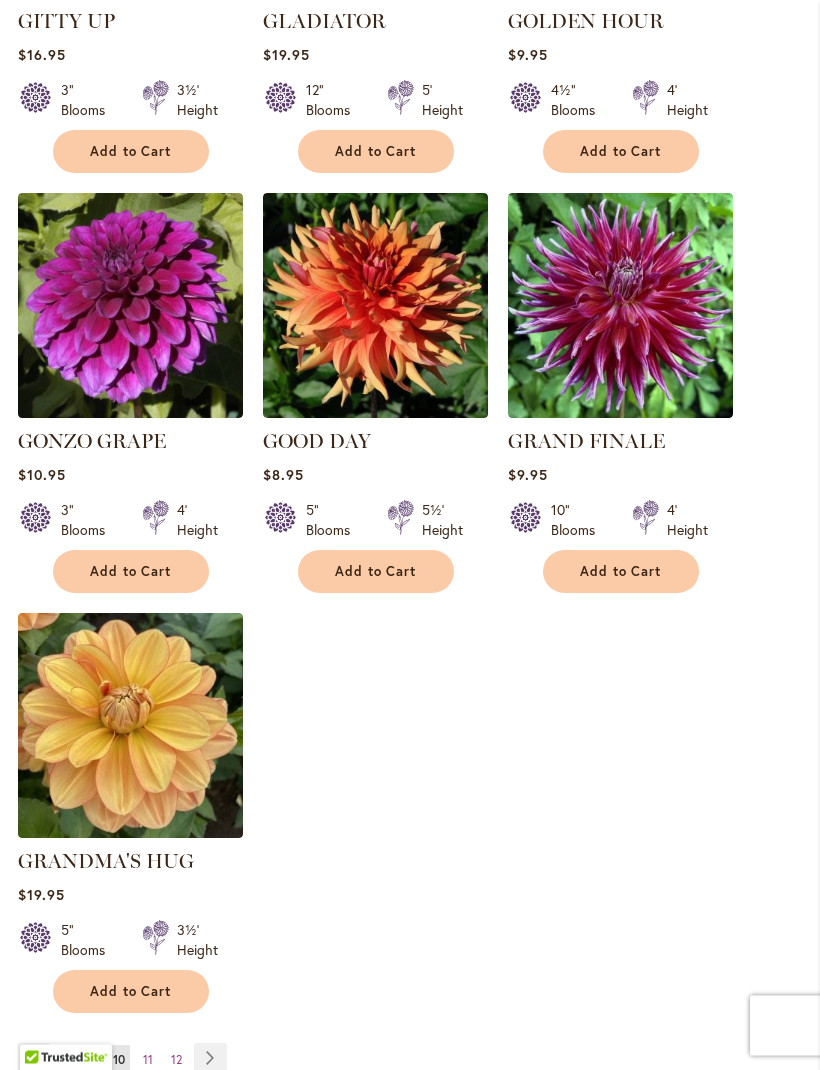 scroll, scrollTop: 2304, scrollLeft: 0, axis: vertical 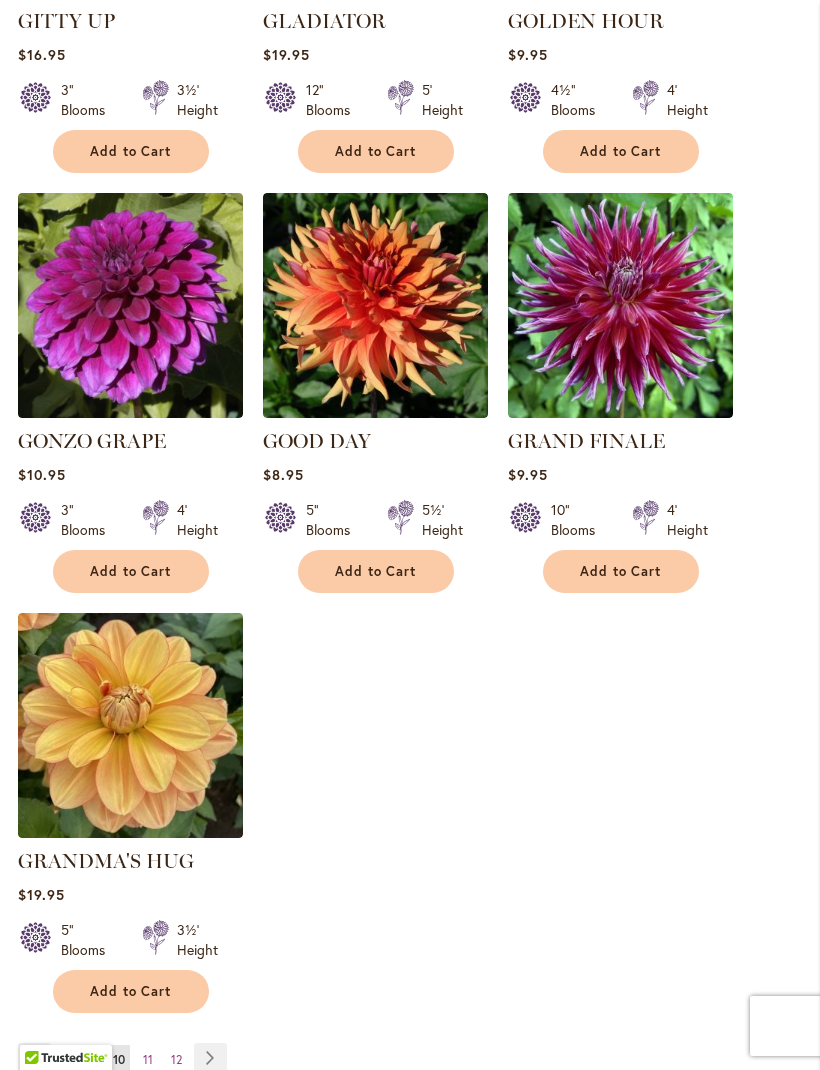 click at bounding box center (620, 305) 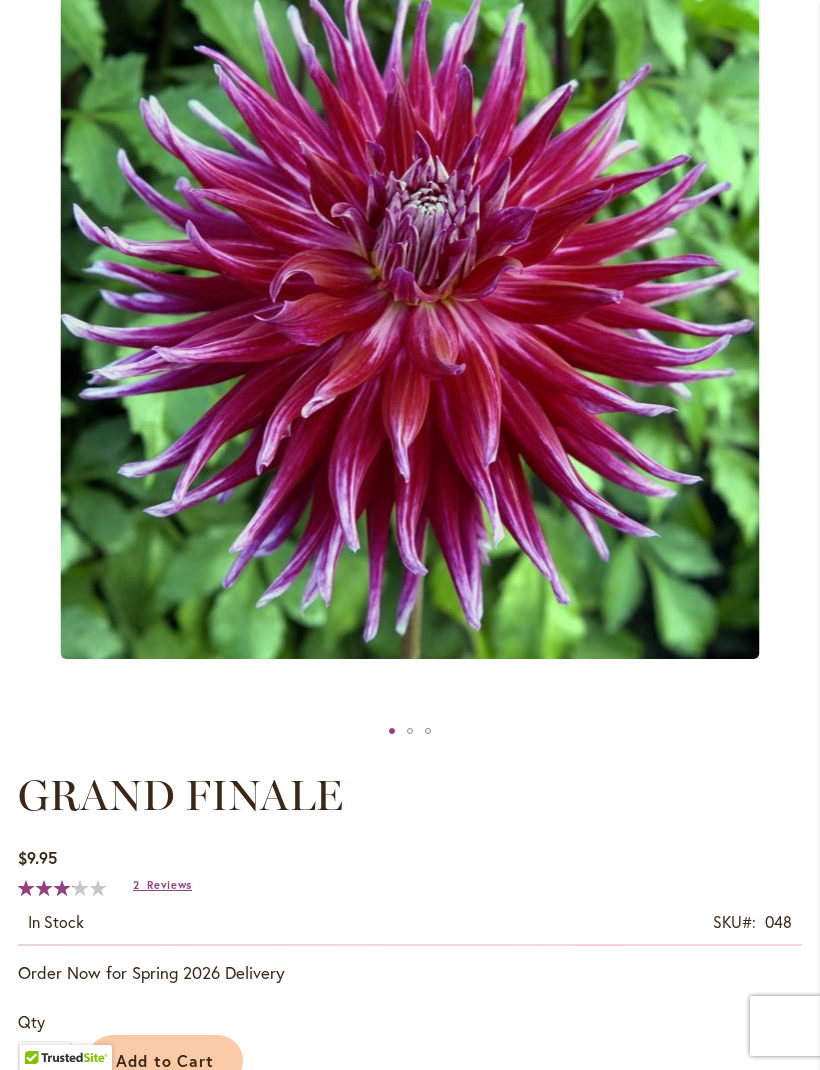 scroll, scrollTop: 353, scrollLeft: 0, axis: vertical 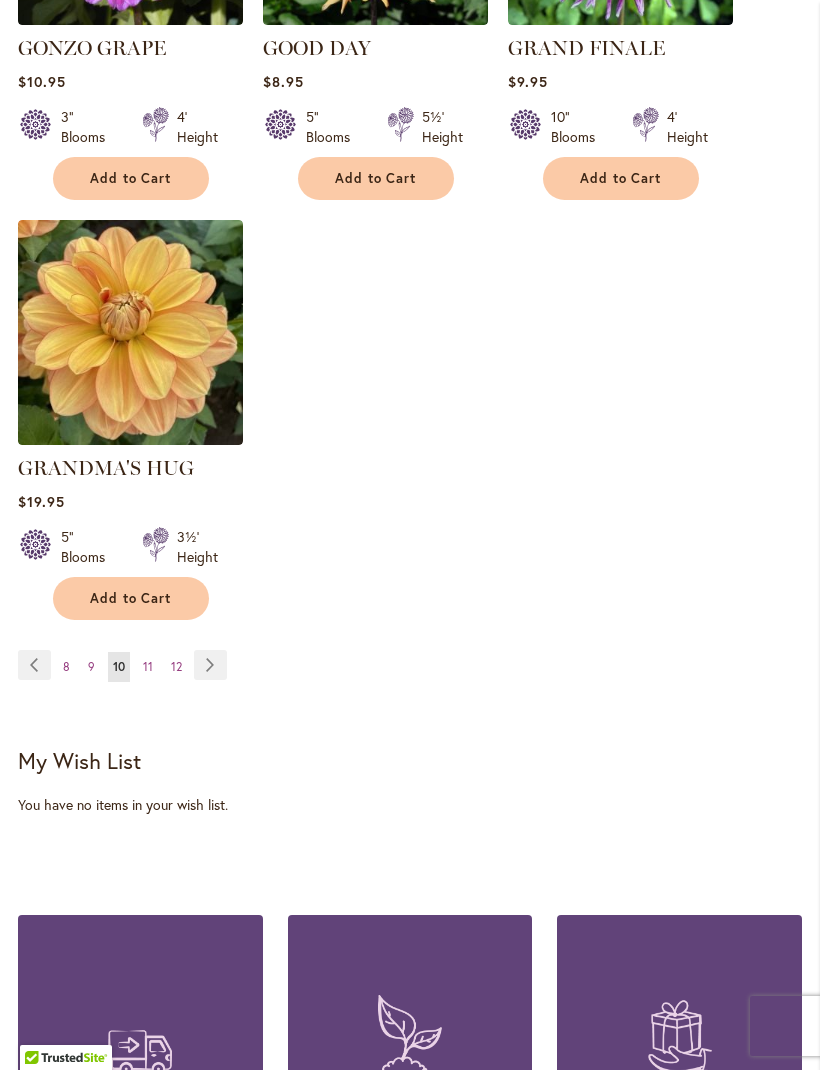 click on "Page
Next" at bounding box center [210, 665] 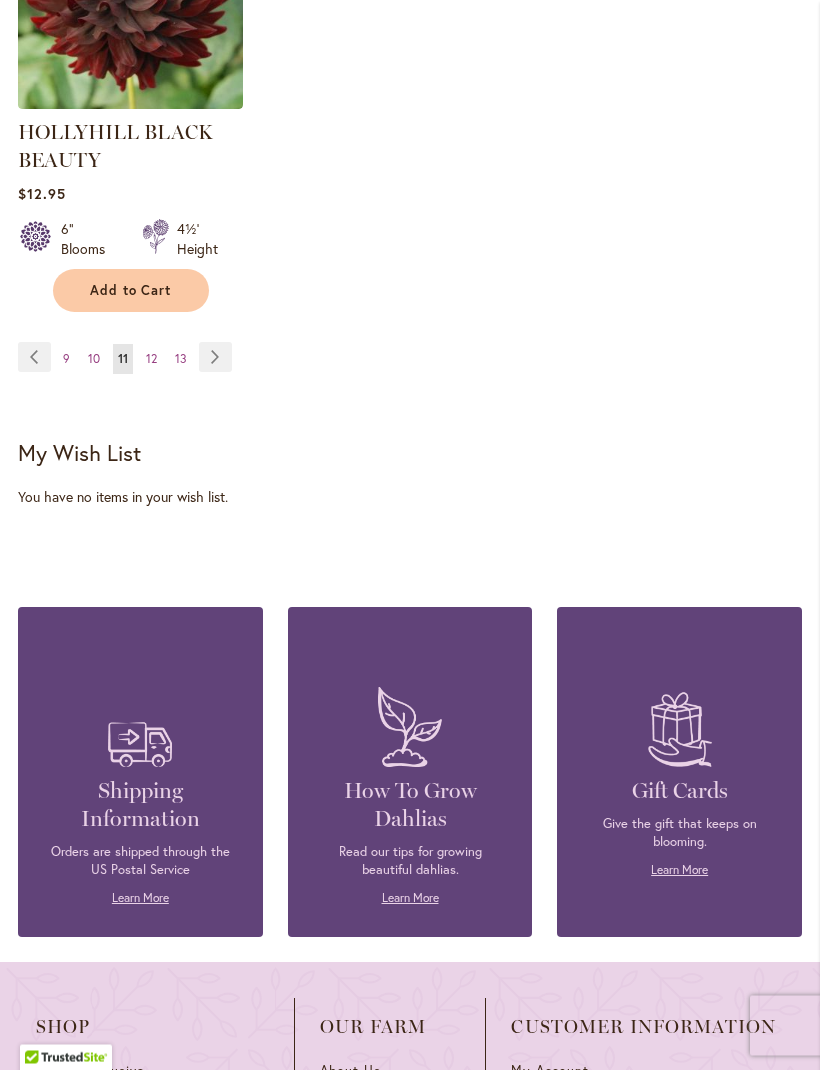 scroll, scrollTop: 3109, scrollLeft: 0, axis: vertical 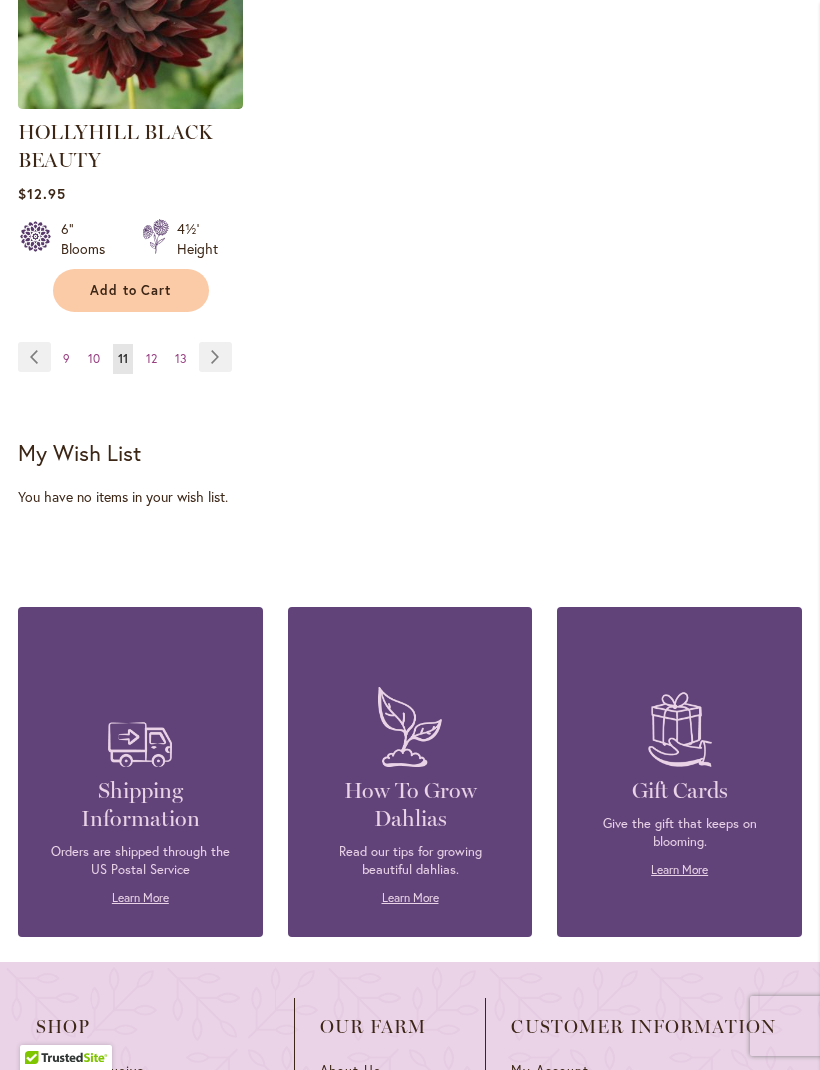 click on "Page
Next" at bounding box center (215, 357) 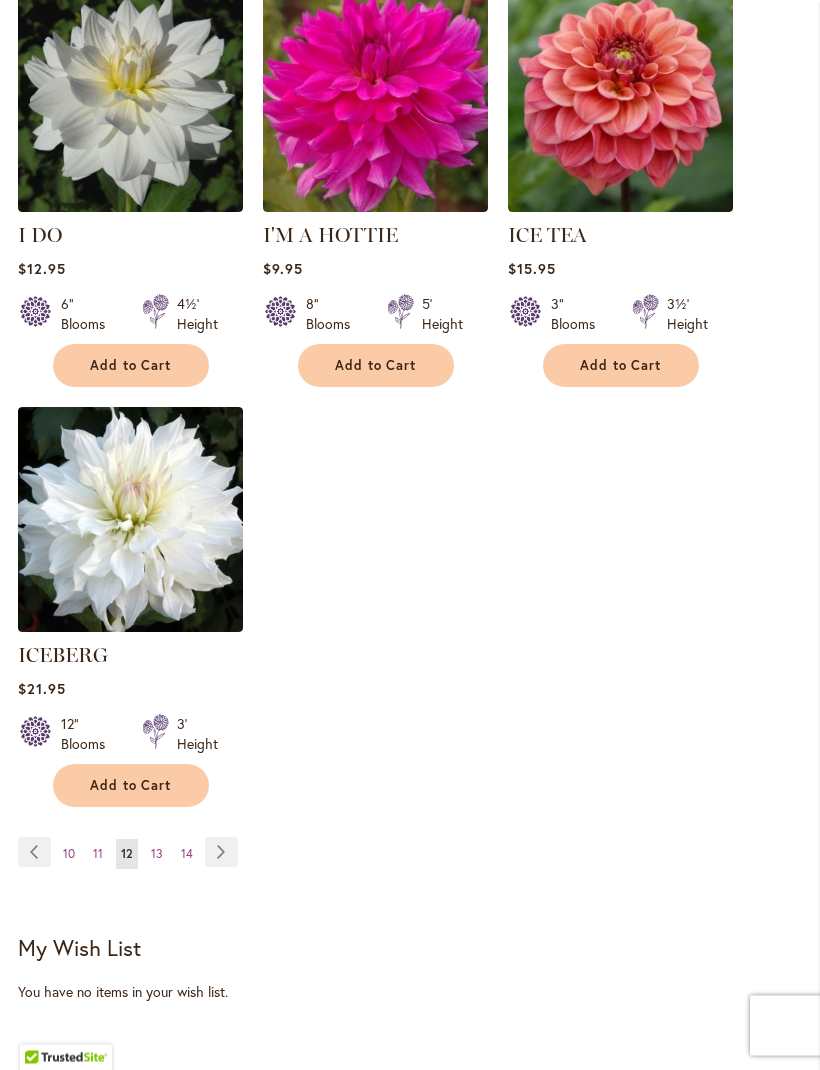 scroll, scrollTop: 2510, scrollLeft: 0, axis: vertical 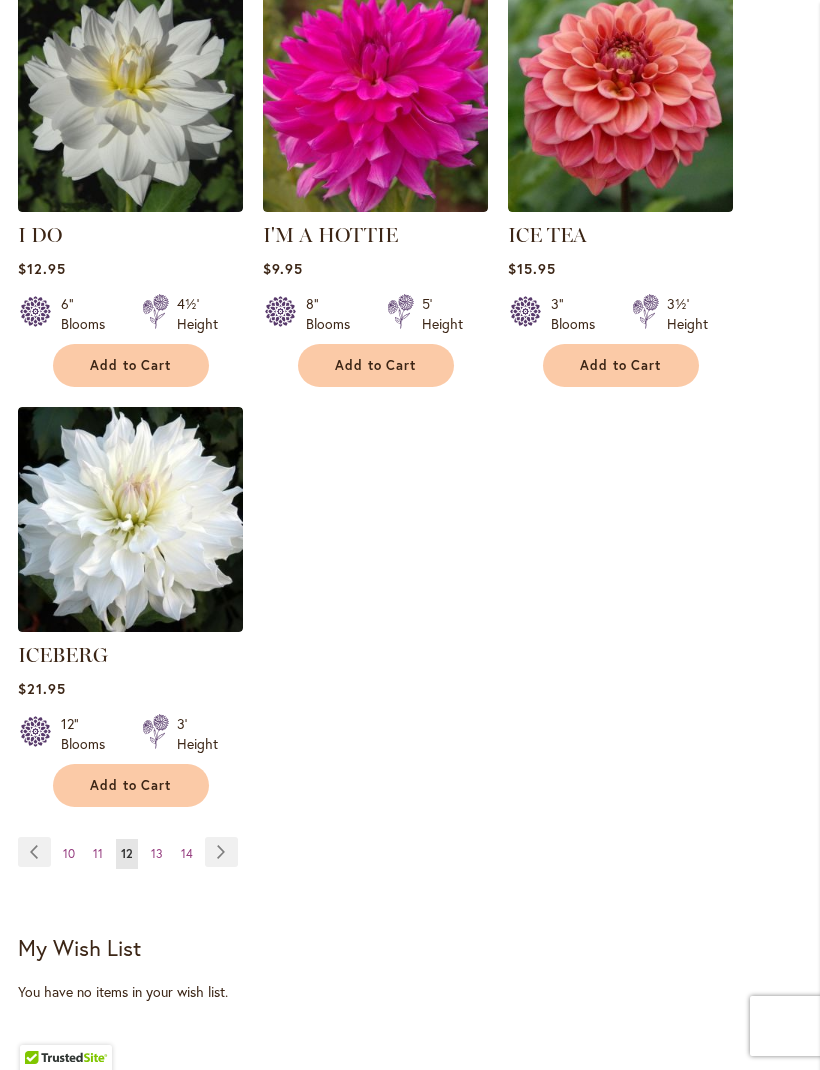 click on "Page
Next" at bounding box center [221, 852] 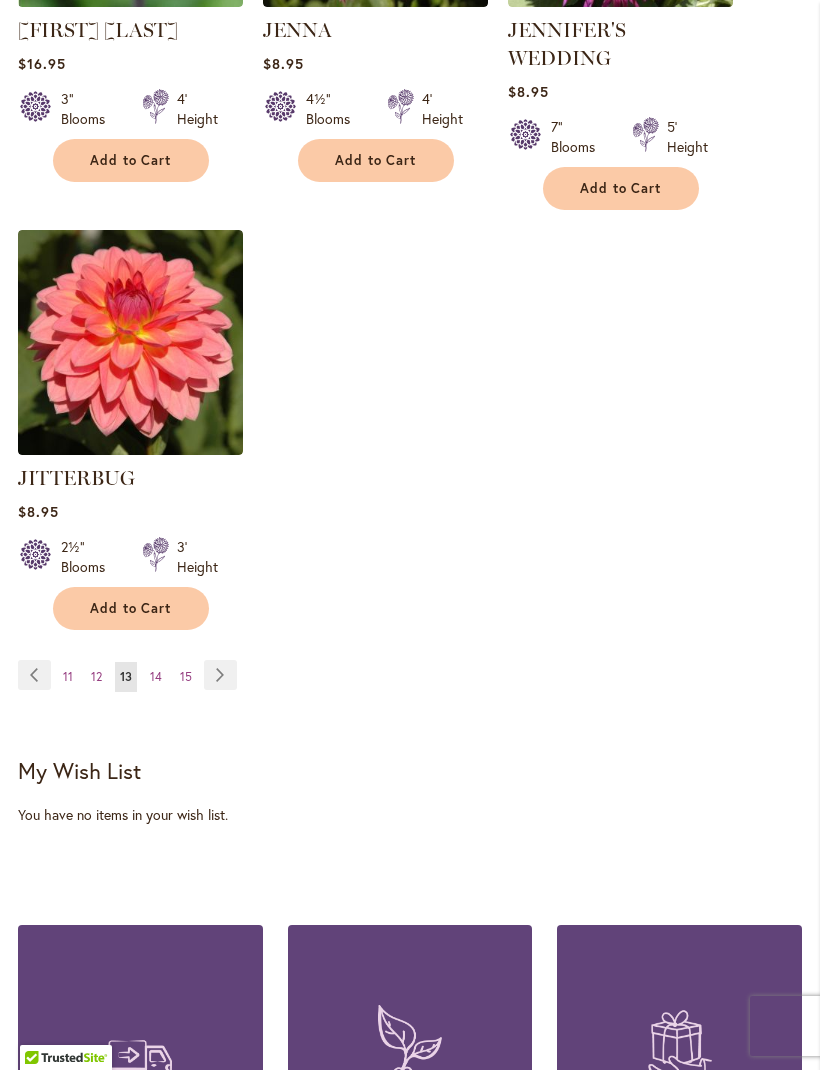 scroll, scrollTop: 2745, scrollLeft: 0, axis: vertical 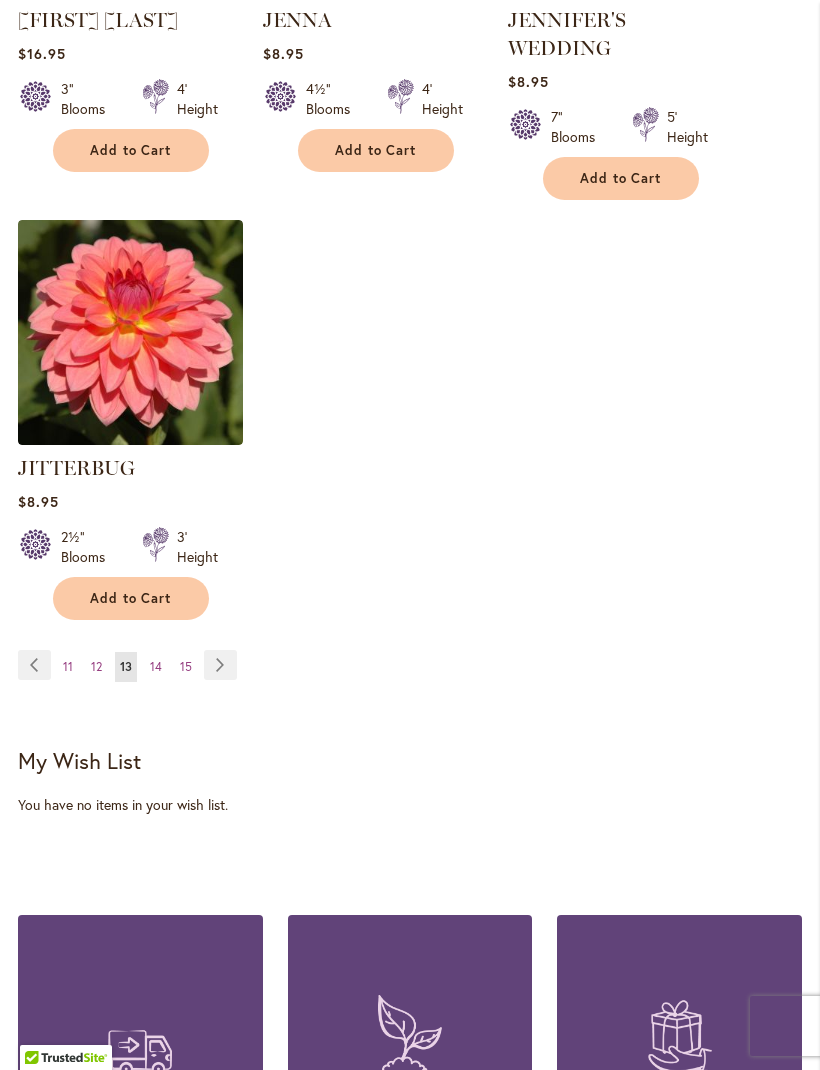 click on "Page
Next" at bounding box center [220, 665] 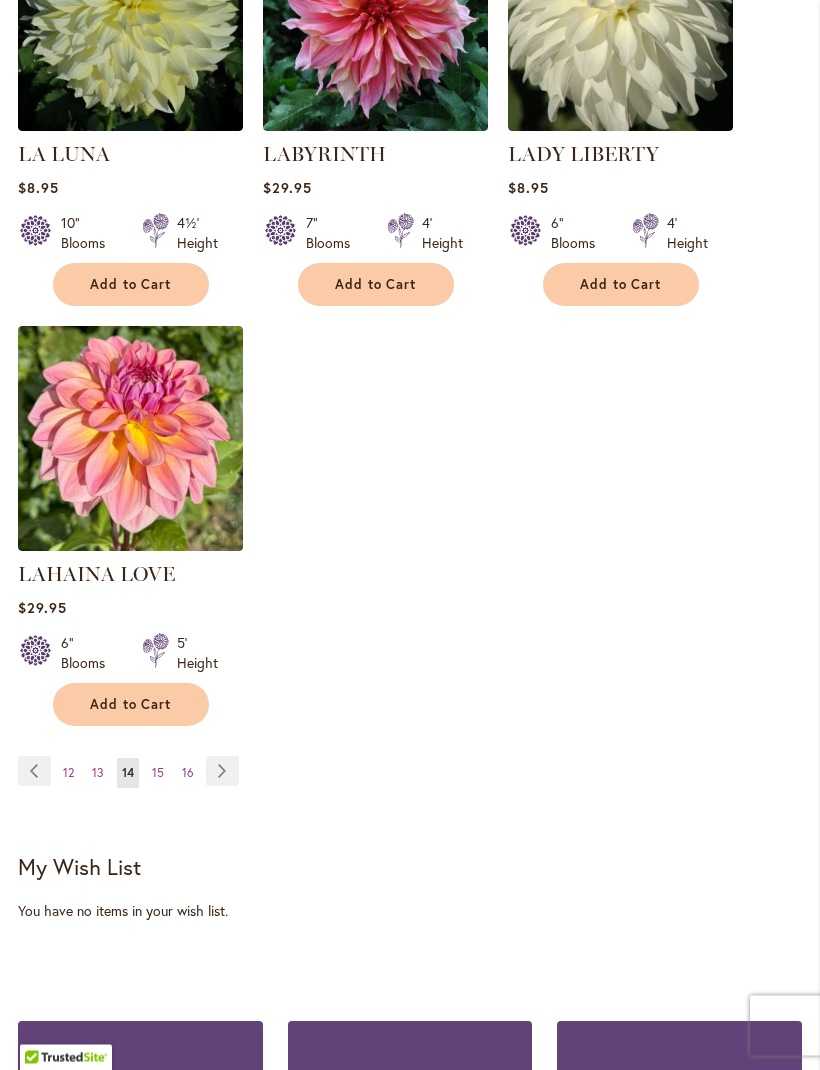 scroll, scrollTop: 2591, scrollLeft: 0, axis: vertical 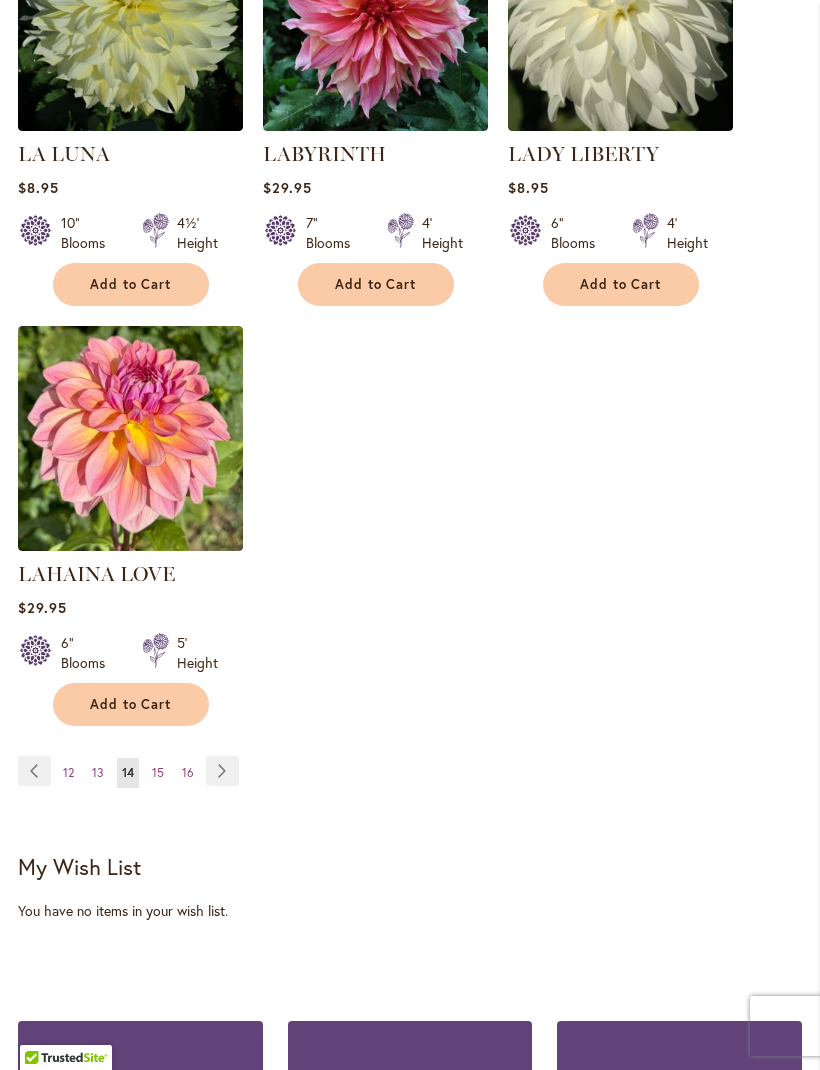click on "Page
Next" at bounding box center [222, 771] 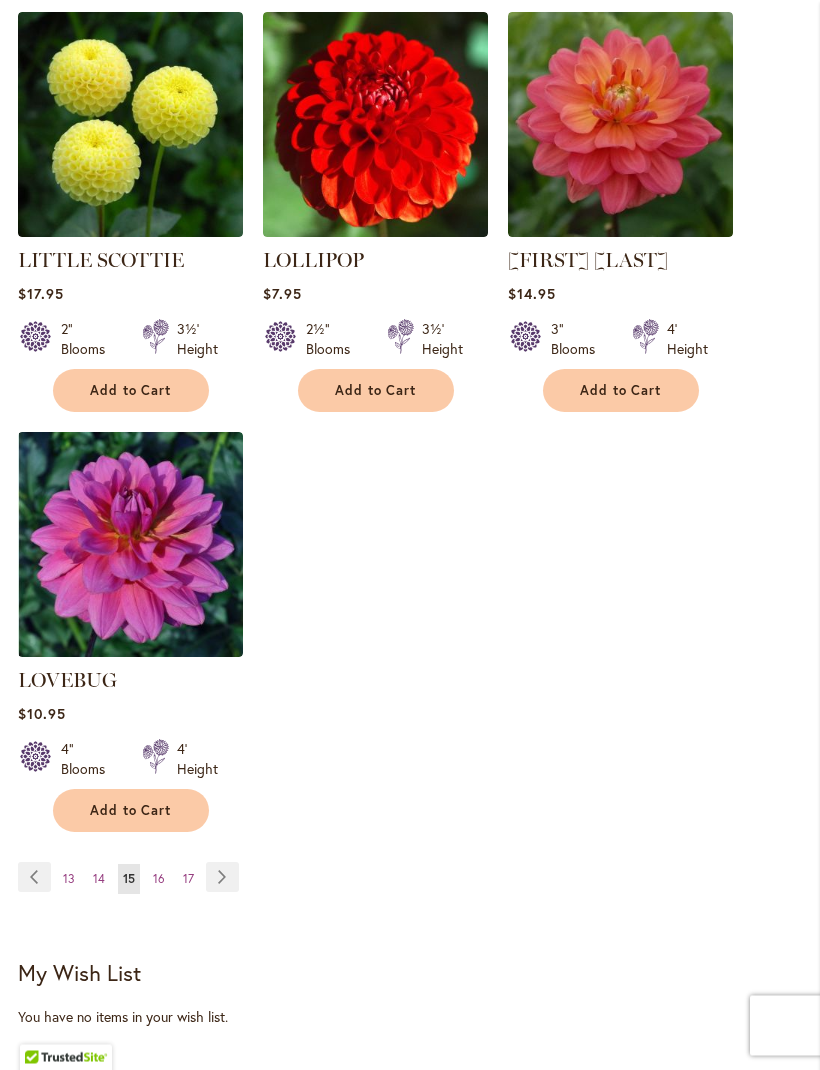 scroll, scrollTop: 2513, scrollLeft: 0, axis: vertical 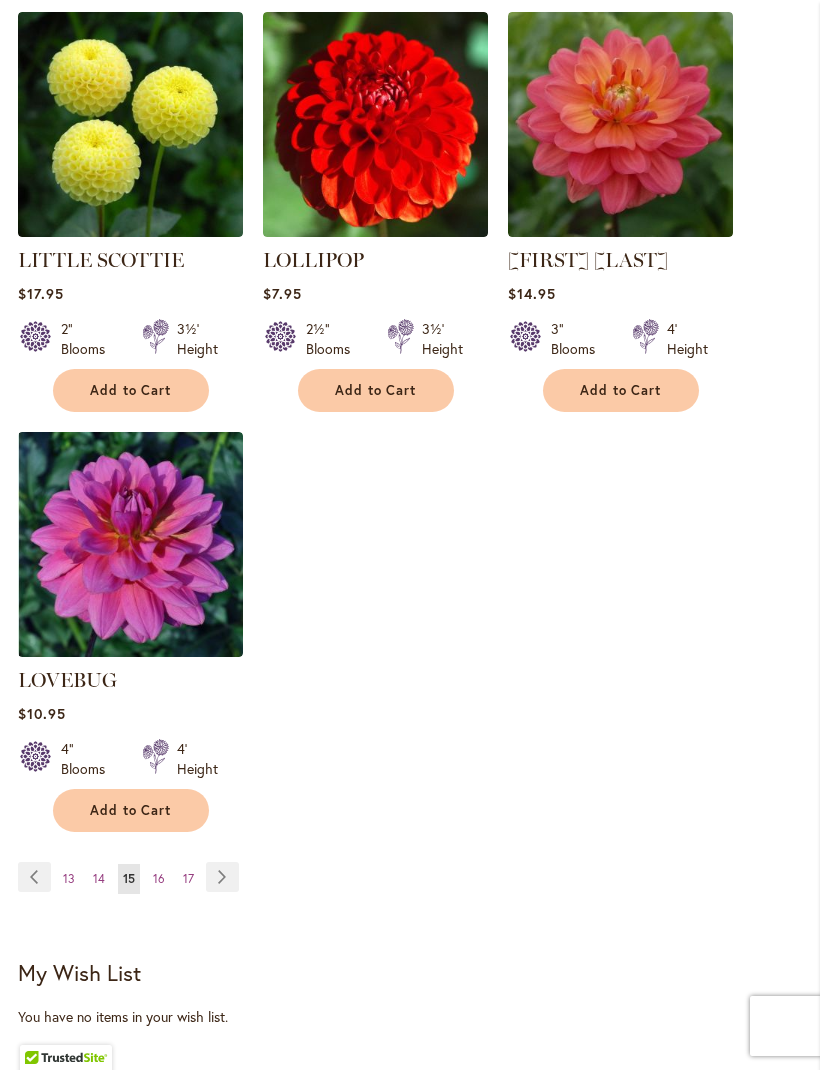 click on "Page
Next" at bounding box center [222, 877] 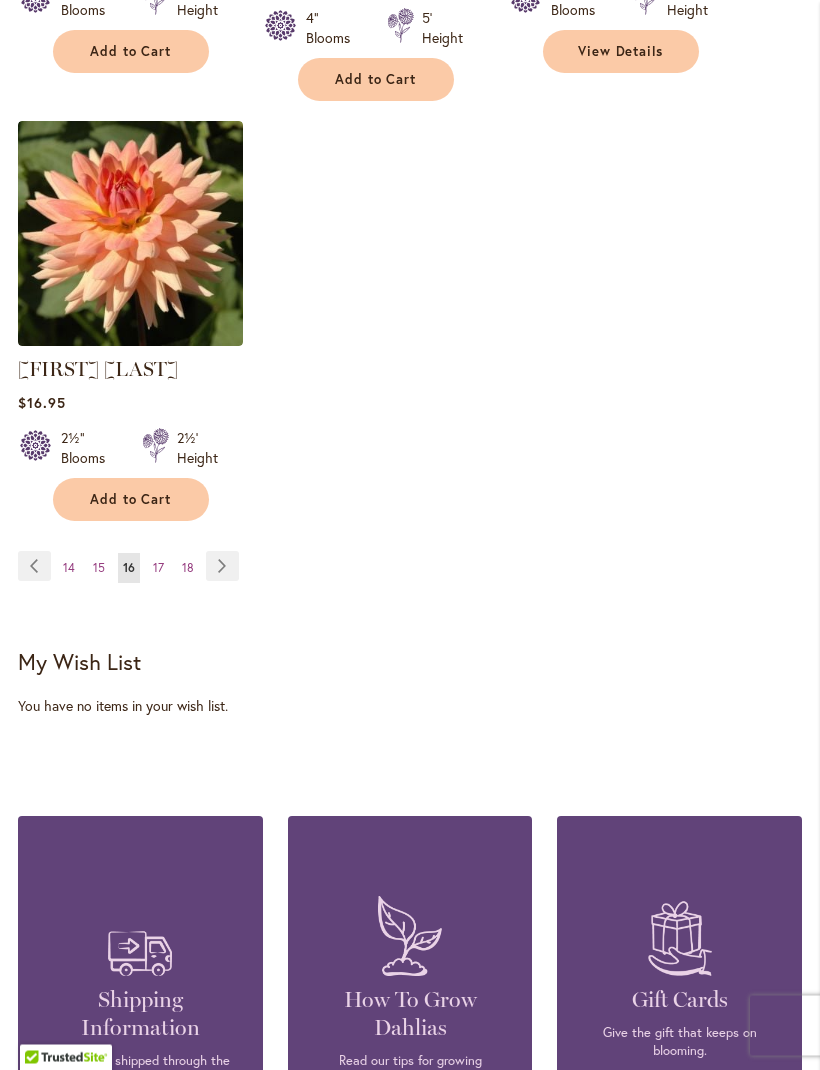 scroll, scrollTop: 2824, scrollLeft: 0, axis: vertical 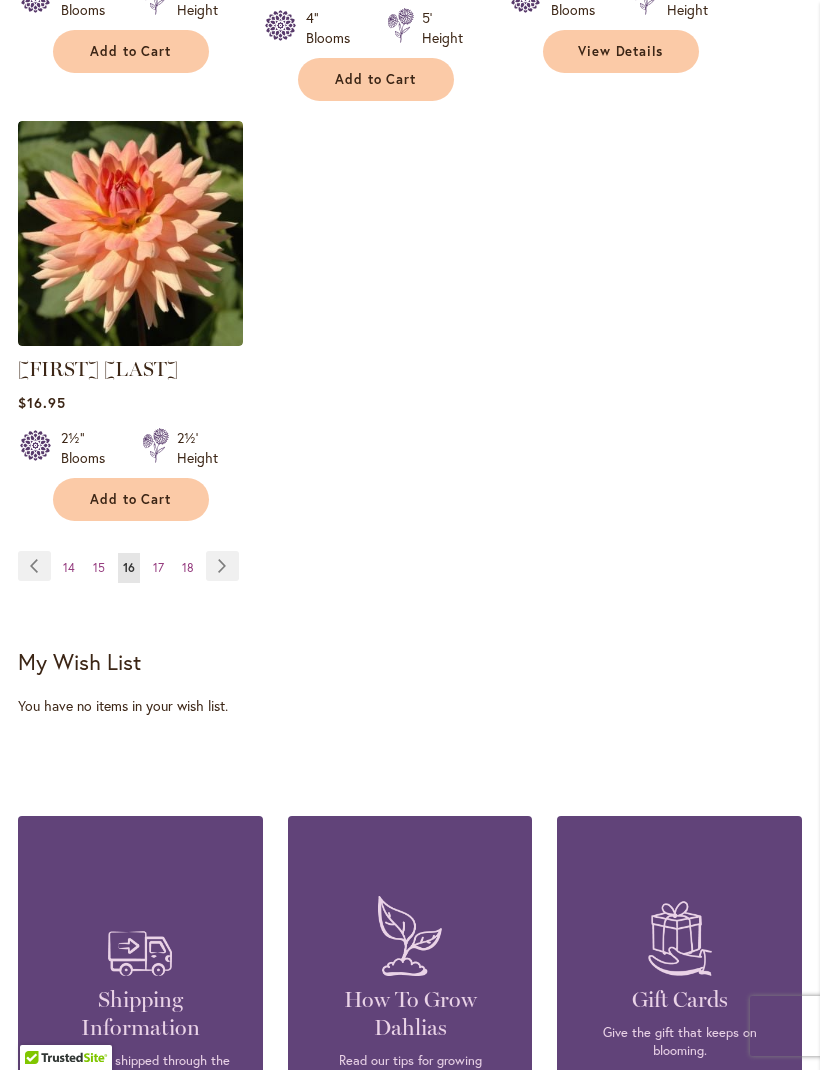 click on "Page
Next" at bounding box center (222, 566) 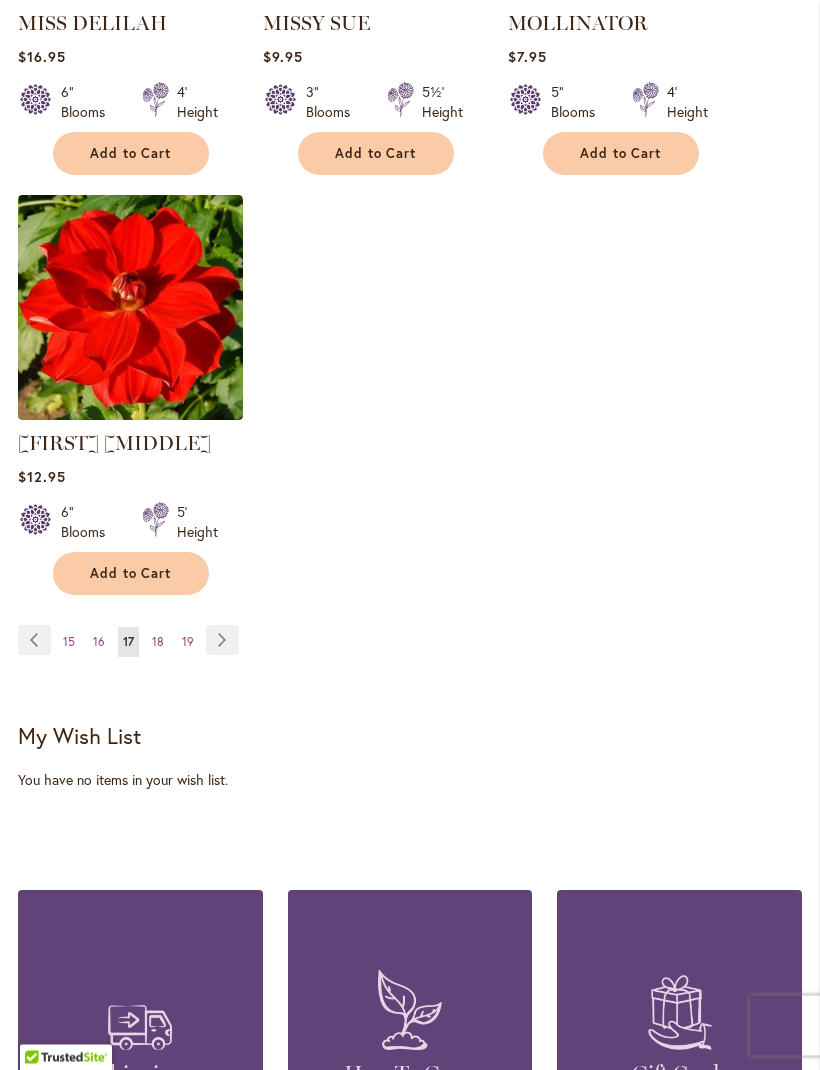 scroll, scrollTop: 2724, scrollLeft: 0, axis: vertical 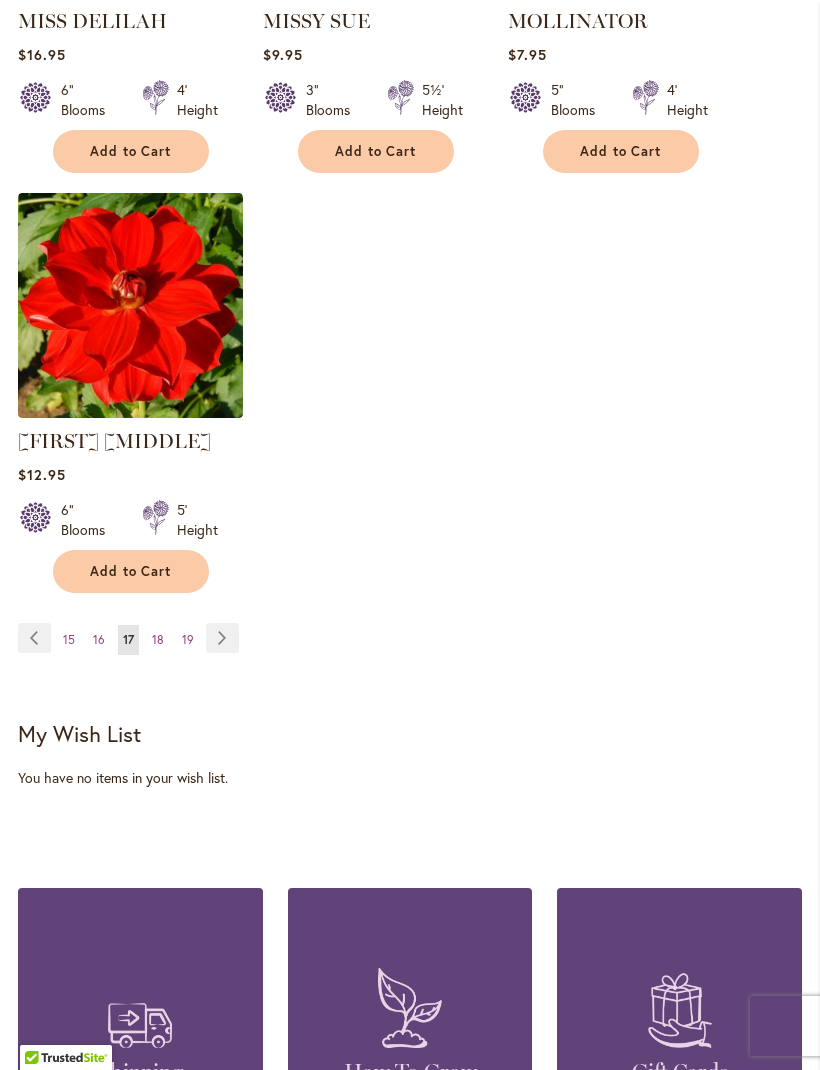 click on "Page
Next" at bounding box center (222, 638) 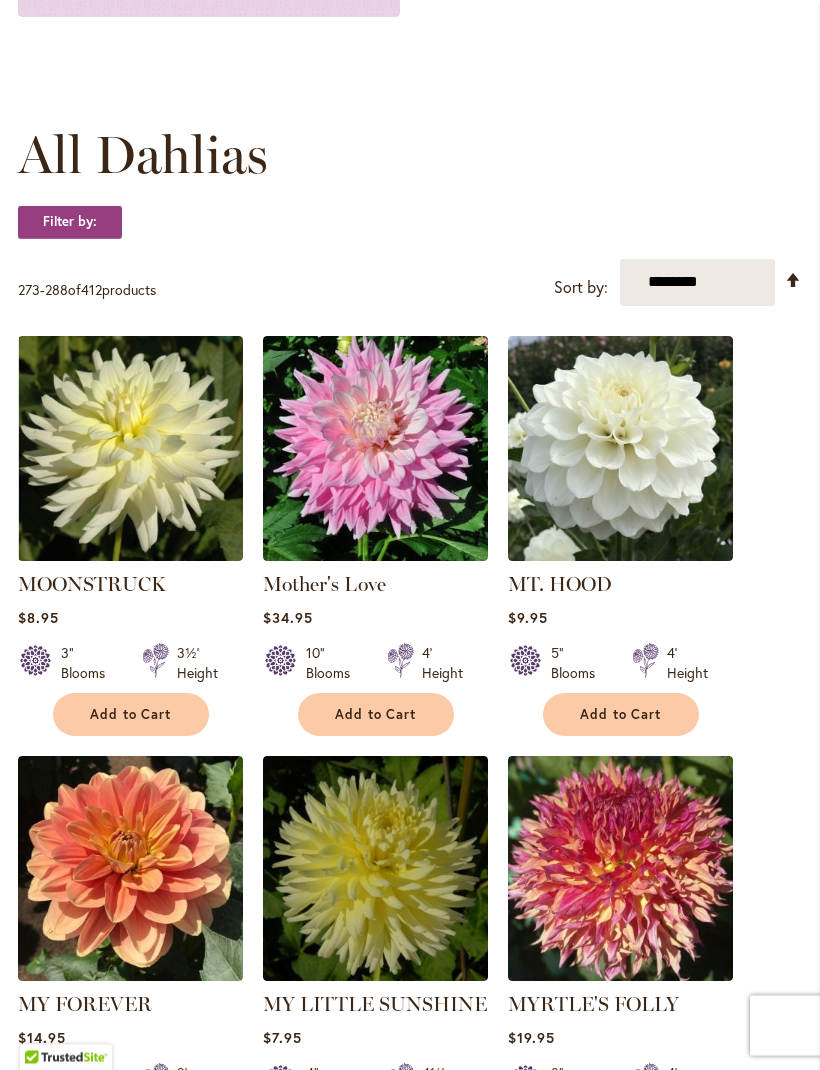 scroll, scrollTop: 481, scrollLeft: 0, axis: vertical 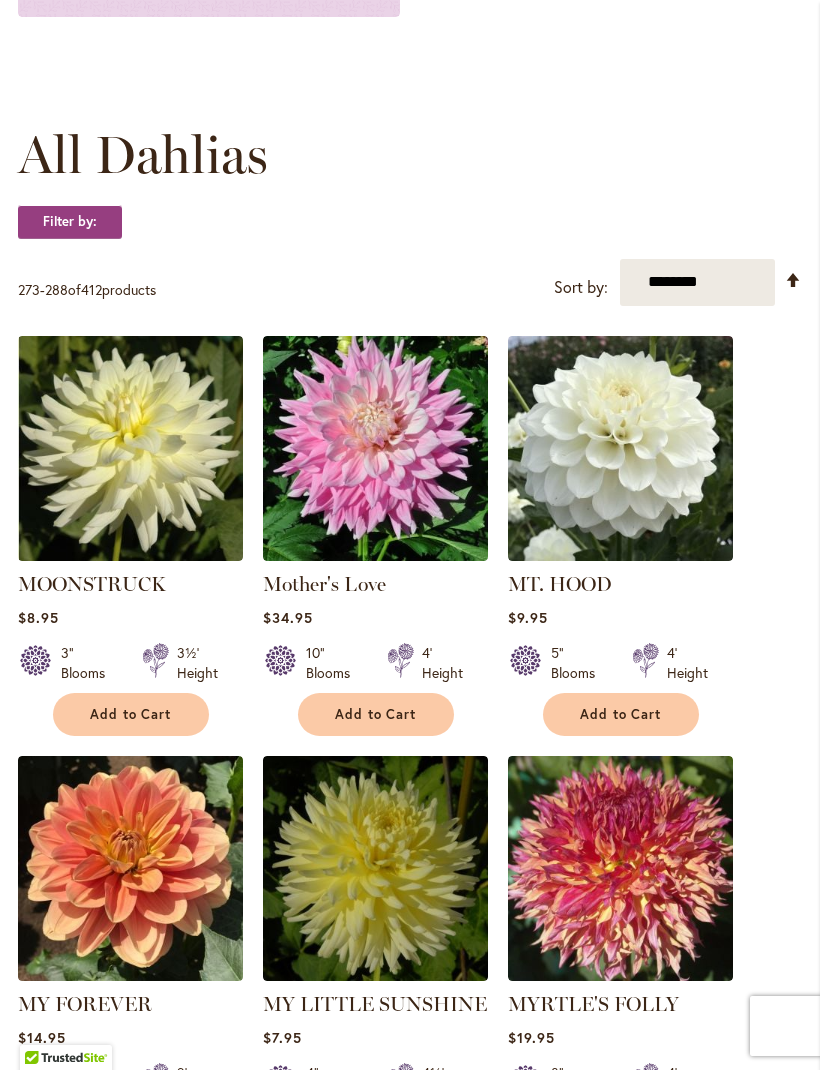 click at bounding box center (130, 448) 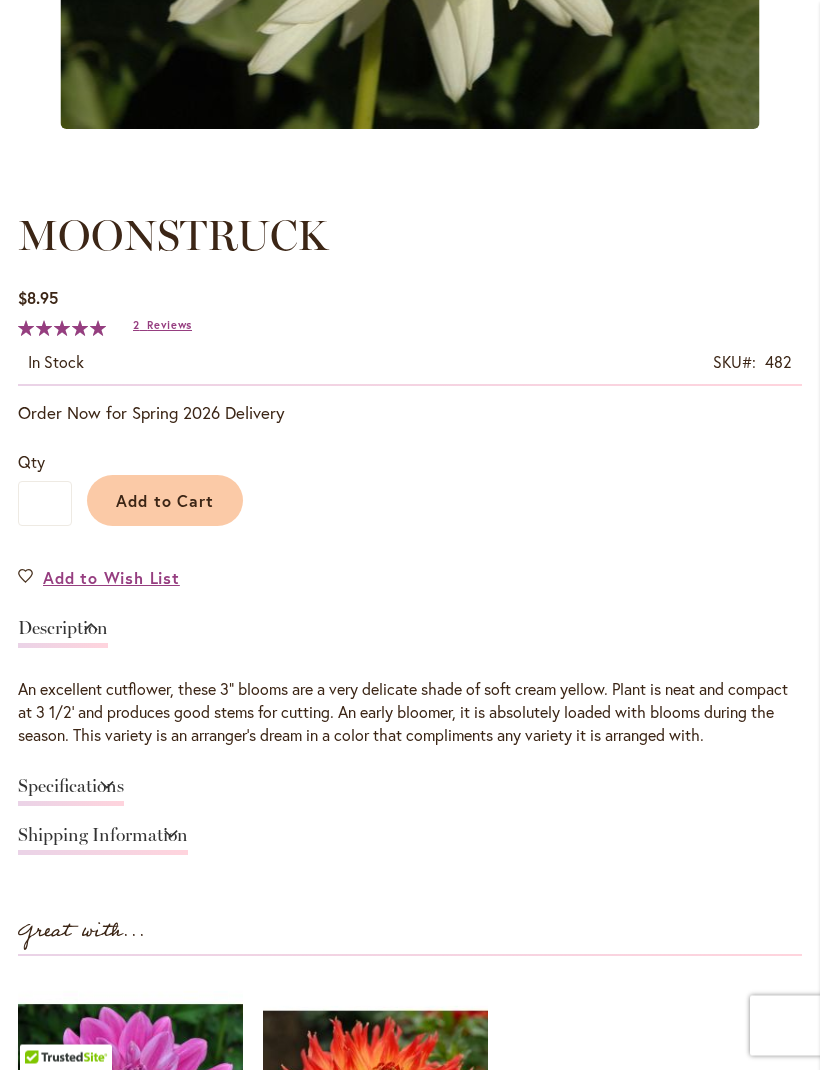 scroll, scrollTop: 892, scrollLeft: 0, axis: vertical 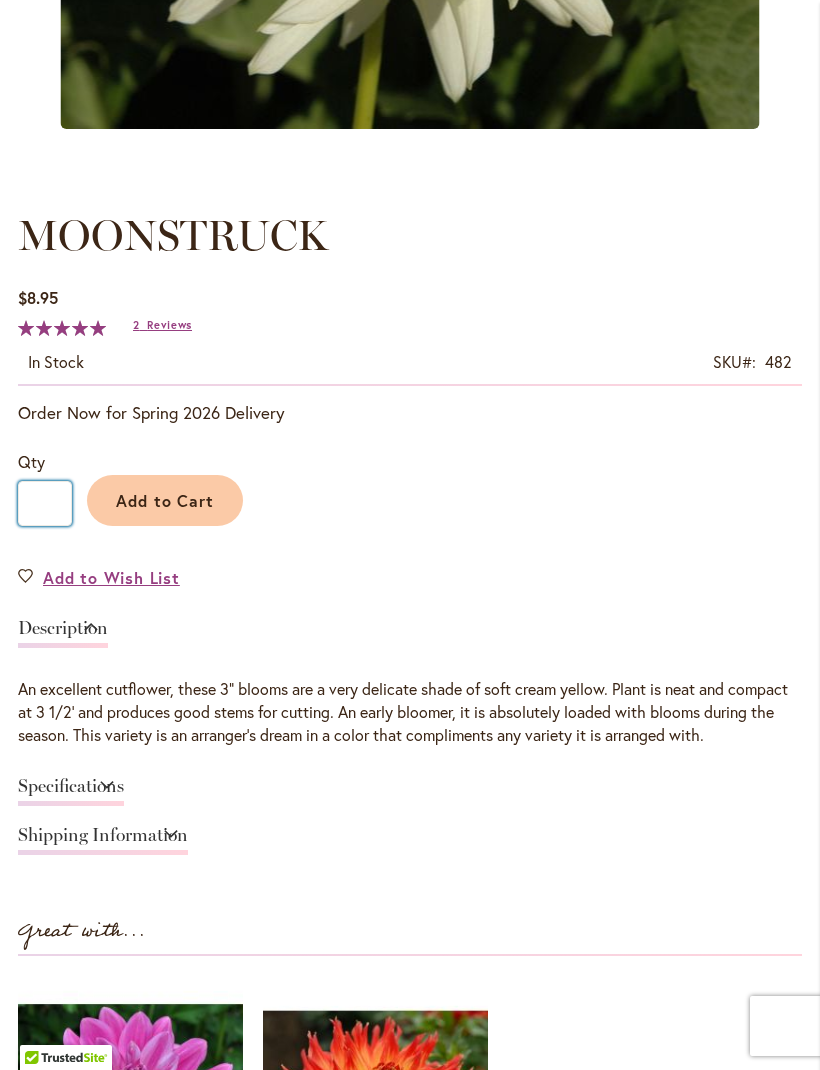click on "*" at bounding box center [45, 503] 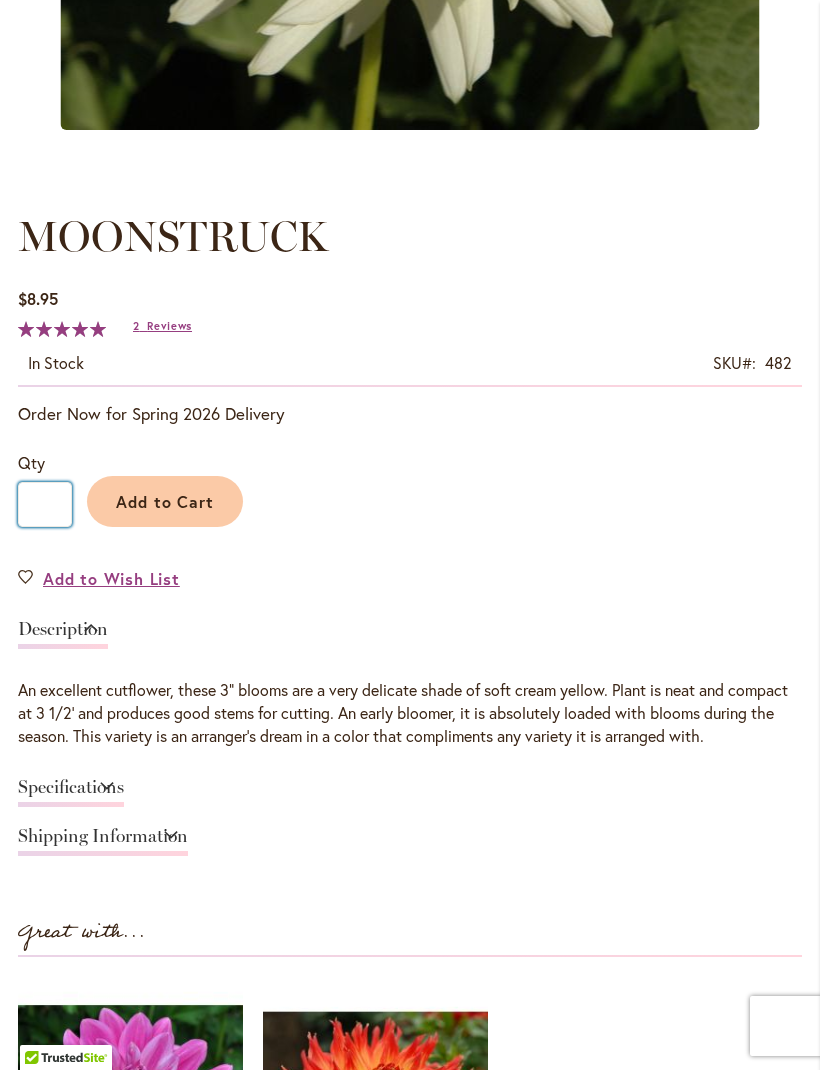 type on "*" 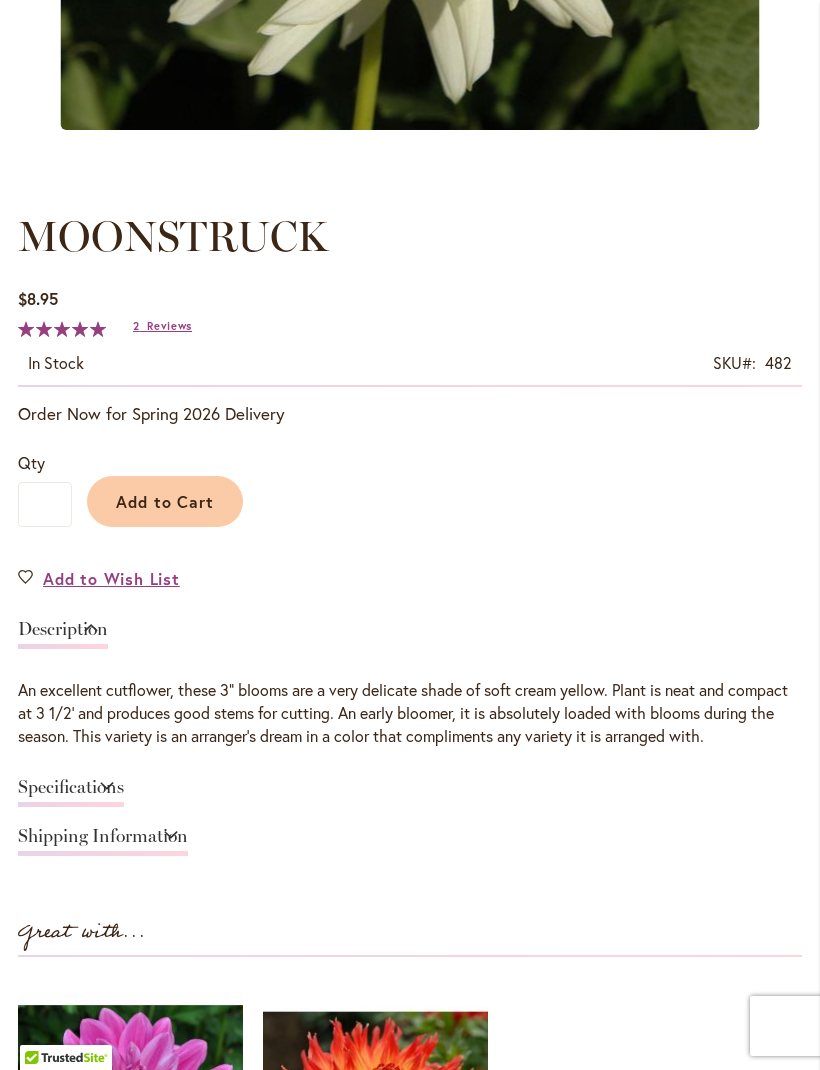 click on "Add to Cart" at bounding box center [165, 501] 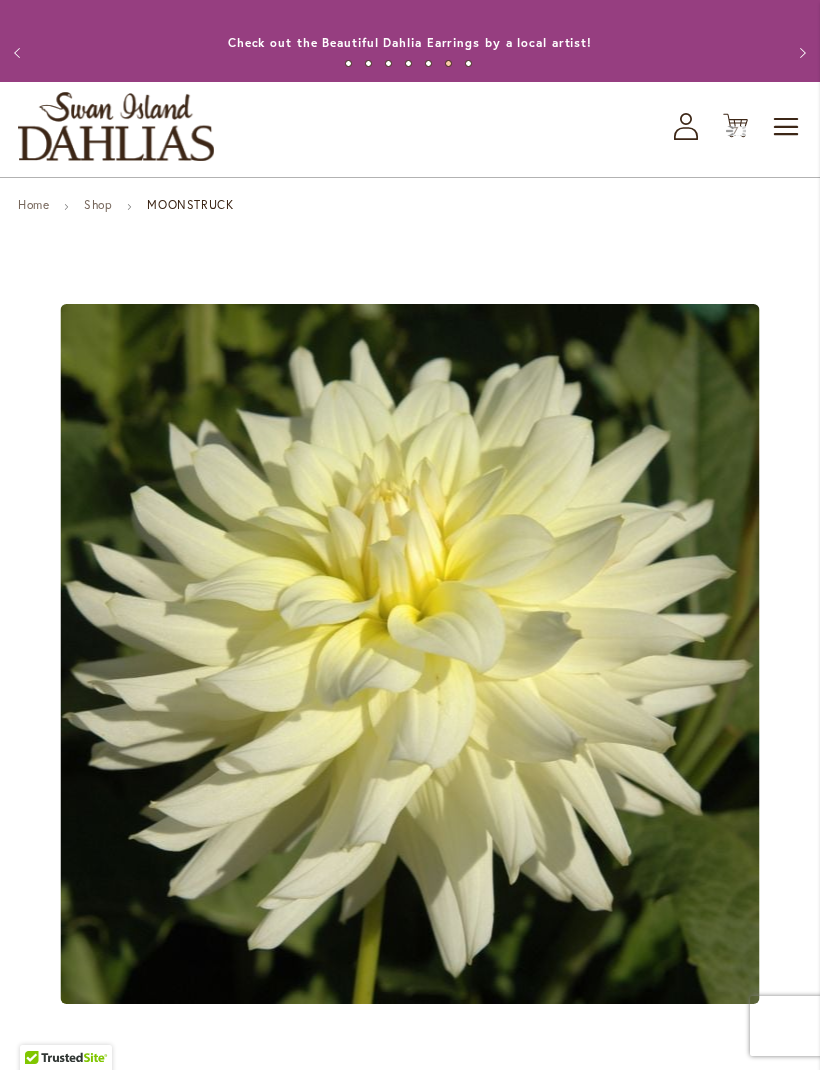 scroll, scrollTop: 0, scrollLeft: 0, axis: both 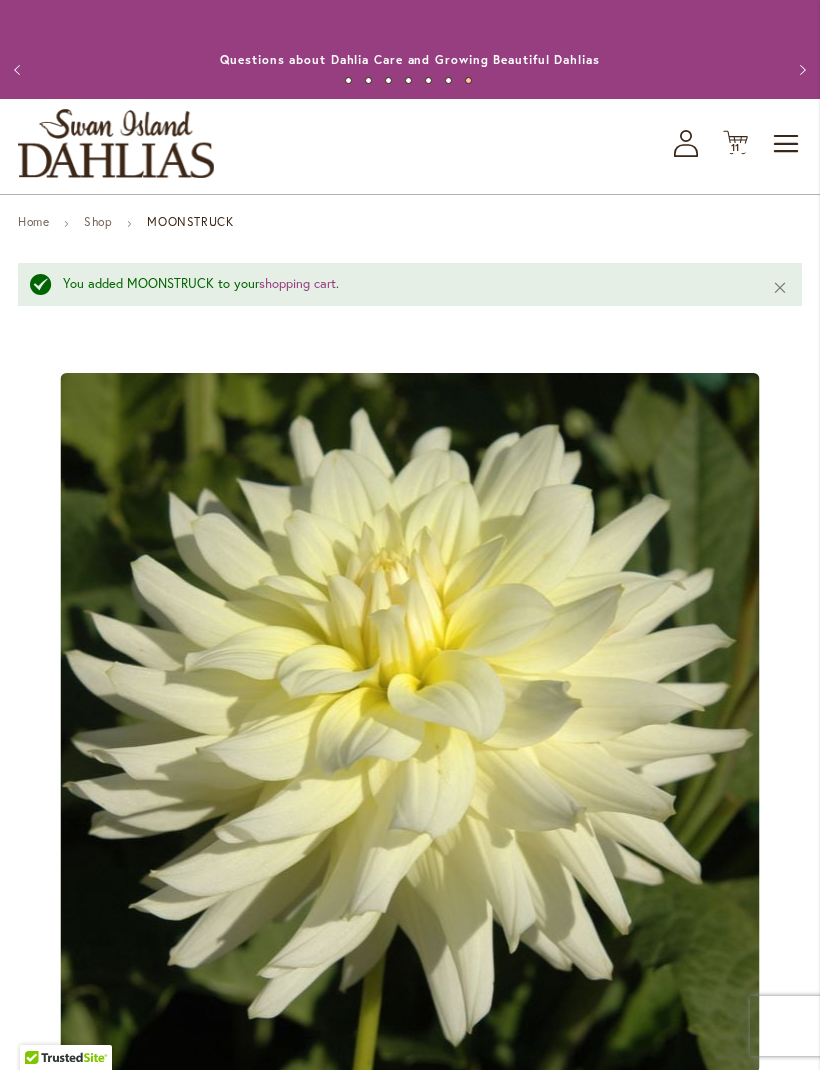 click on "11
11
items" at bounding box center [736, 148] 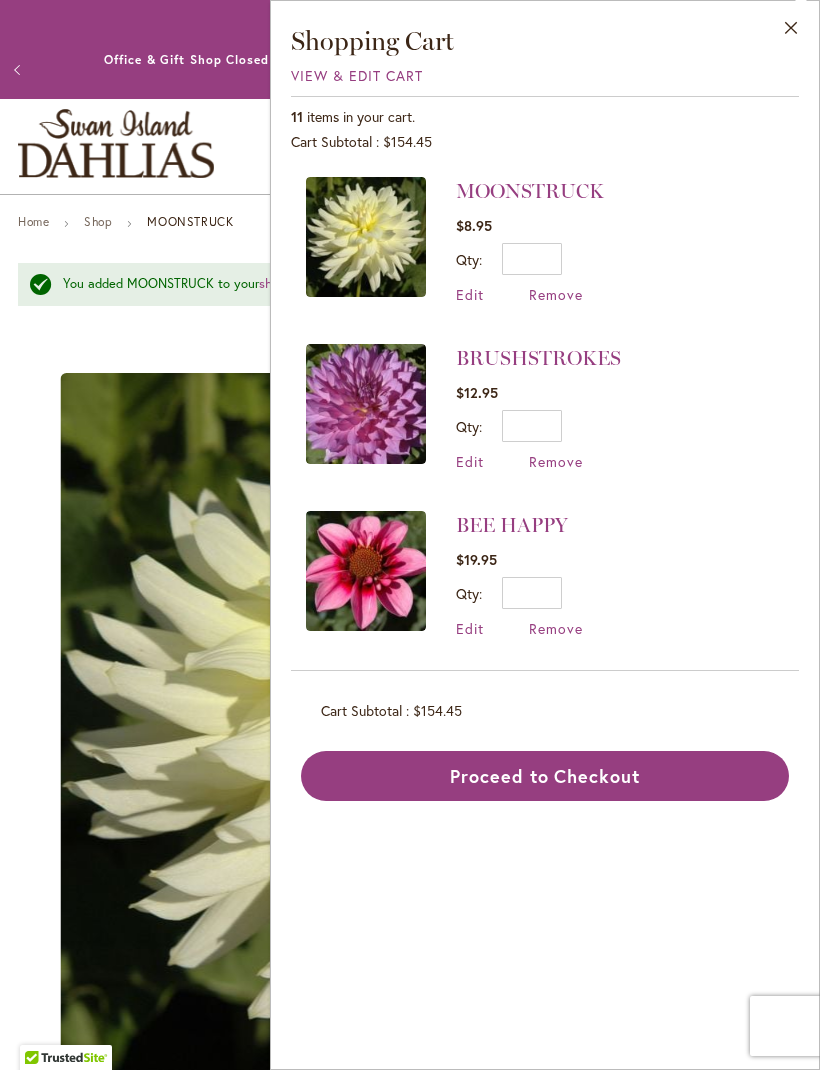 click on "Remove" at bounding box center [556, 628] 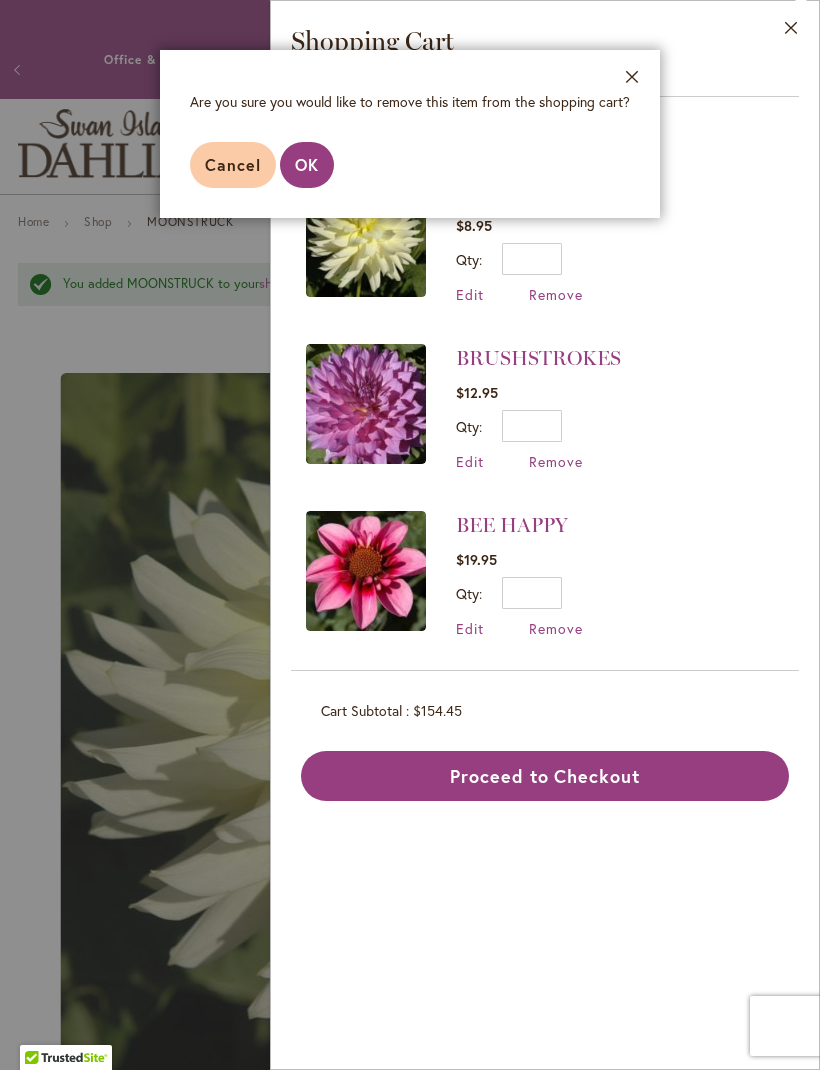 click on "OK" at bounding box center (307, 164) 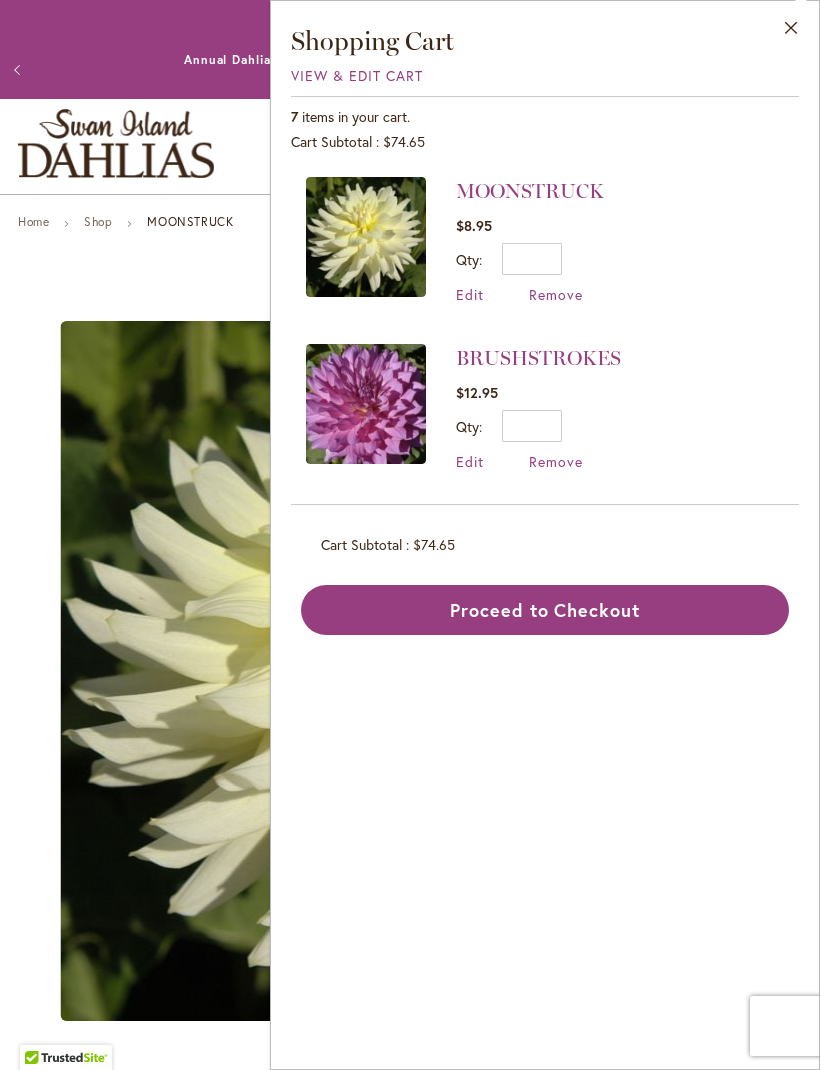 click on "Remove" at bounding box center [556, 461] 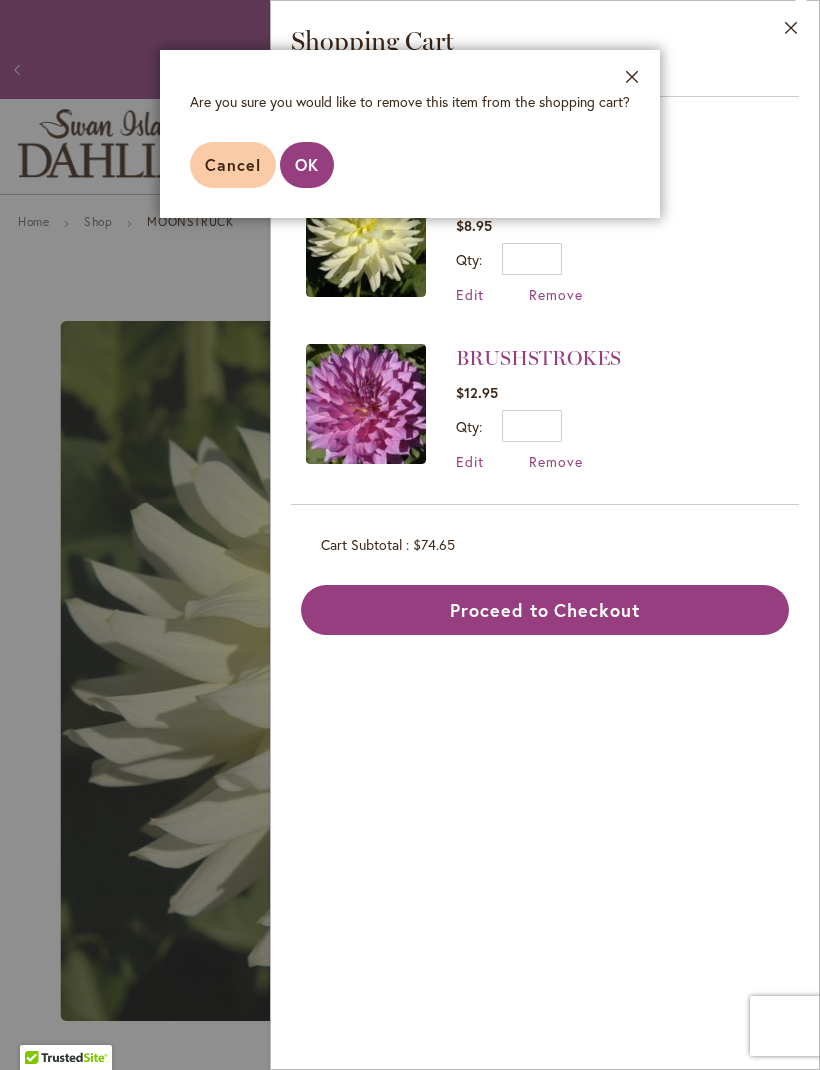 click on "OK" at bounding box center [307, 165] 